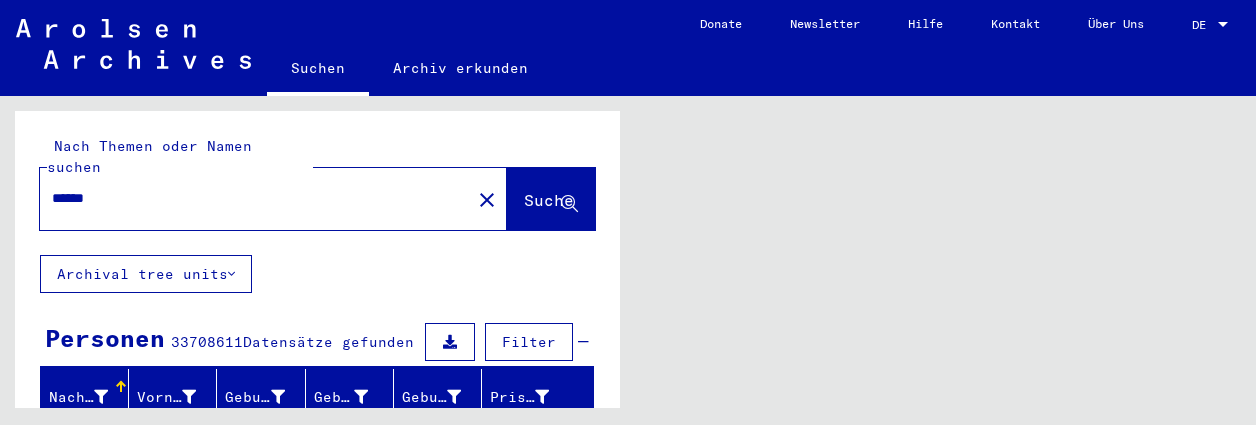 scroll, scrollTop: 0, scrollLeft: 0, axis: both 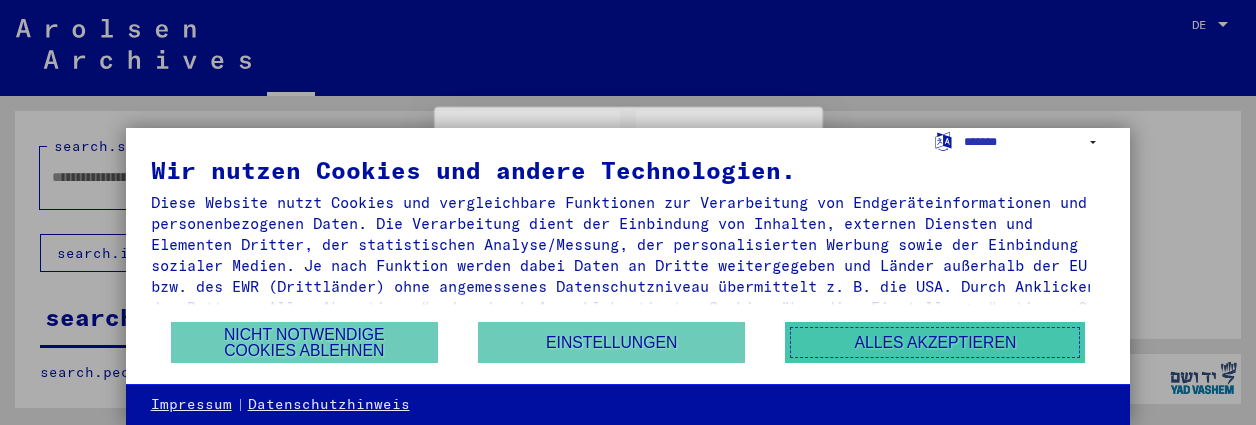 type on "******" 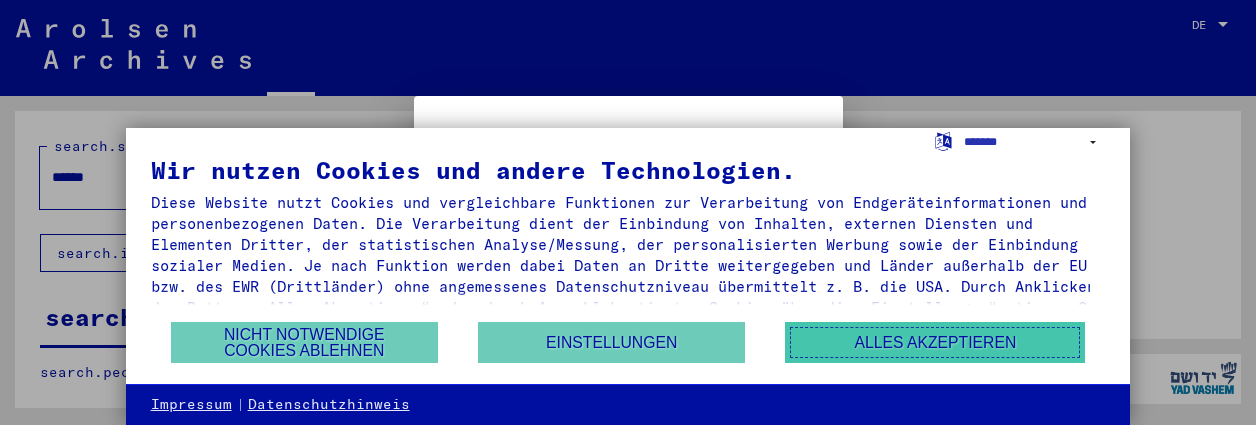 click on "Alles akzeptieren" at bounding box center [935, 342] 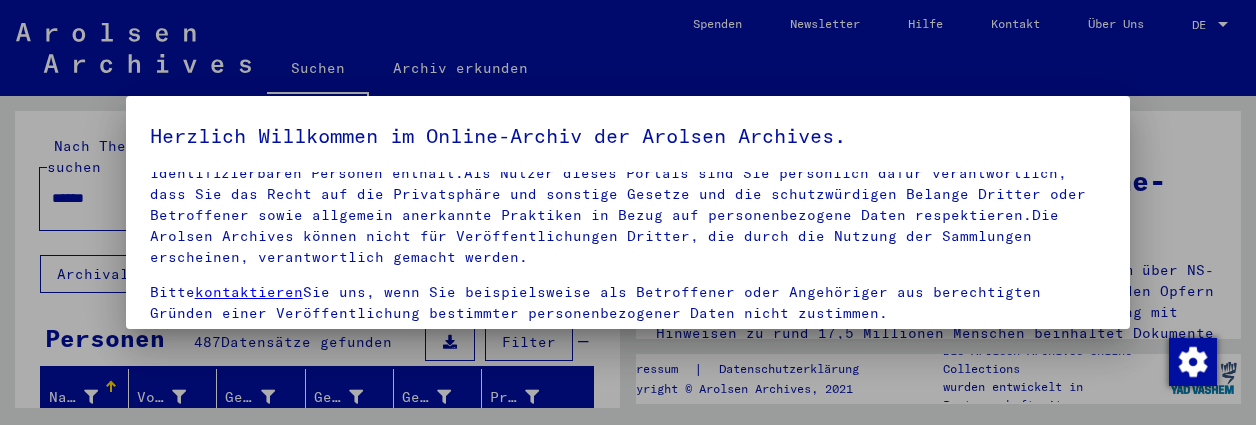 scroll, scrollTop: 270, scrollLeft: 0, axis: vertical 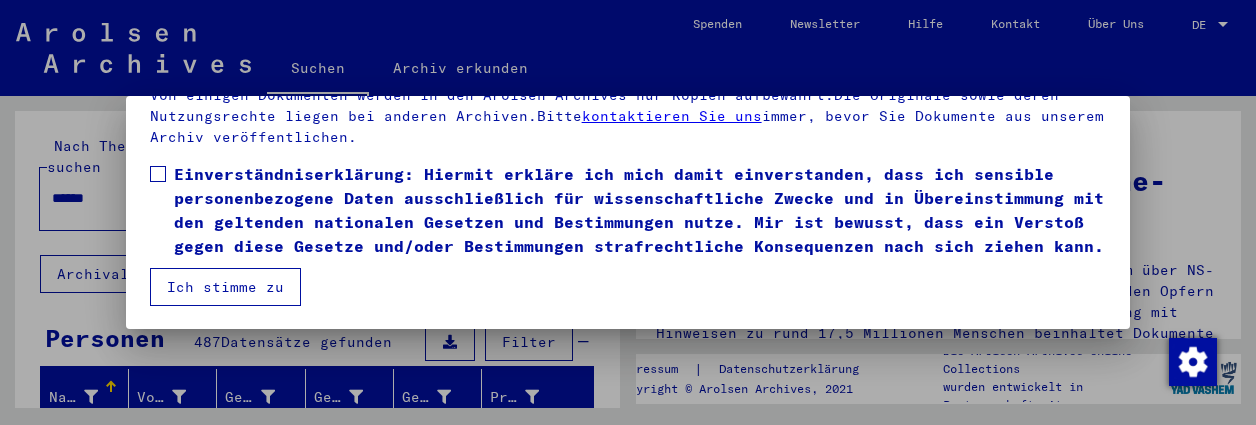 click on "Einverständniserklärung: Hiermit erkläre ich mich damit einverstanden, dass ich sensible personenbezogene Daten ausschließlich für wissenschaftliche Zwecke und in Übereinstimmung mit den geltenden nationalen Gesetzen und Bestimmungen nutze. Mir ist bewusst, dass ein Verstoß gegen diese Gesetze und/oder Bestimmungen strafrechtliche Konsequenzen nach sich ziehen kann." at bounding box center (628, 210) 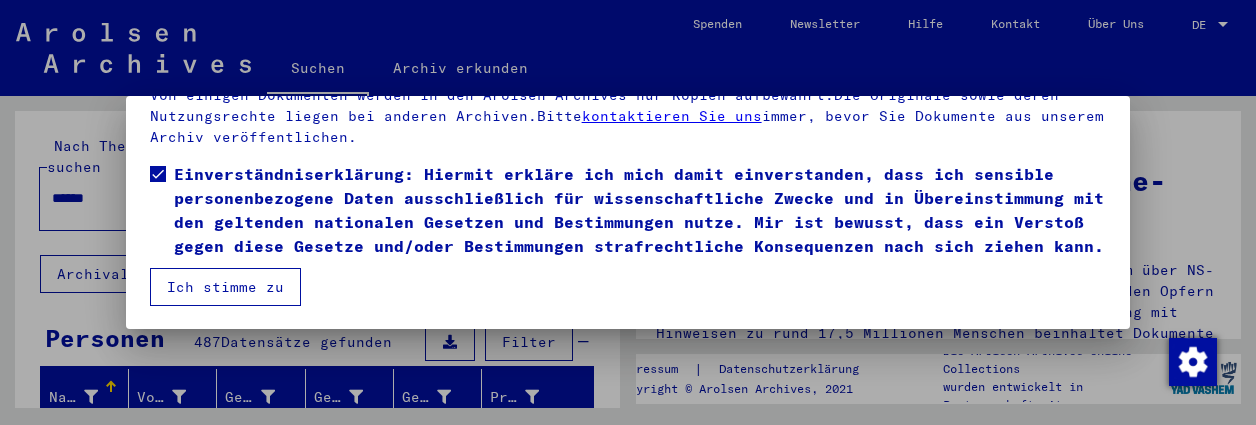 click on "Ich stimme zu" at bounding box center [225, 287] 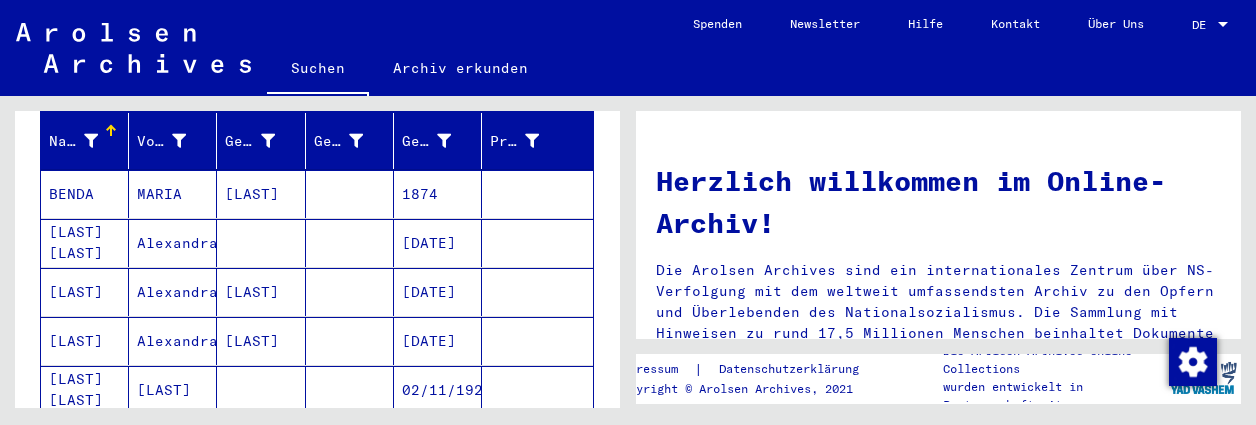 scroll, scrollTop: 156, scrollLeft: 0, axis: vertical 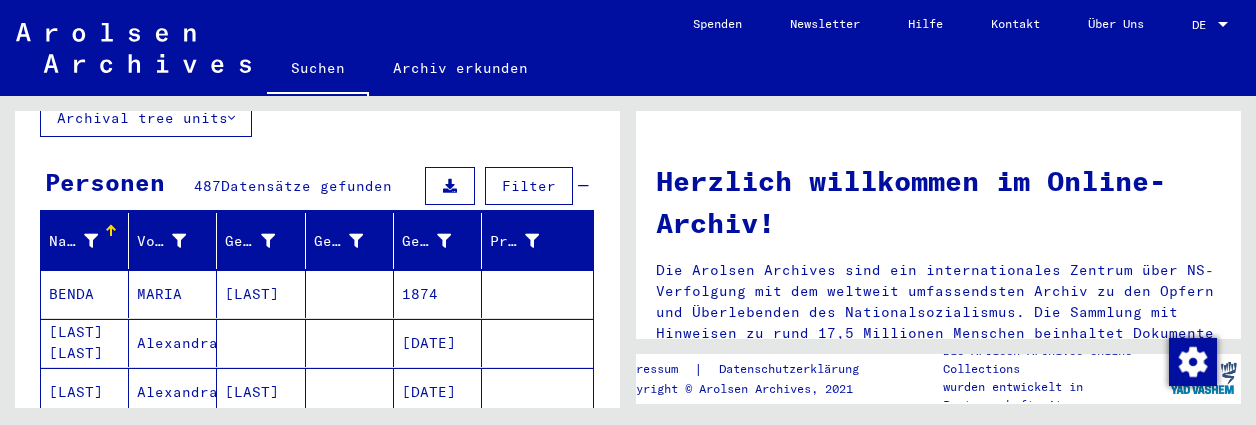 click on "DE" at bounding box center (1203, 25) 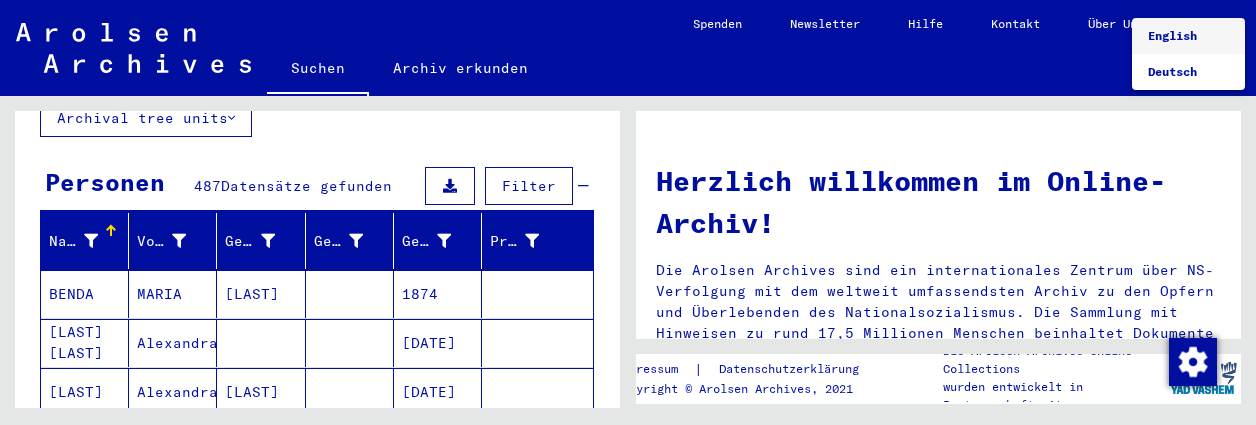 click on "English" at bounding box center (1188, 36) 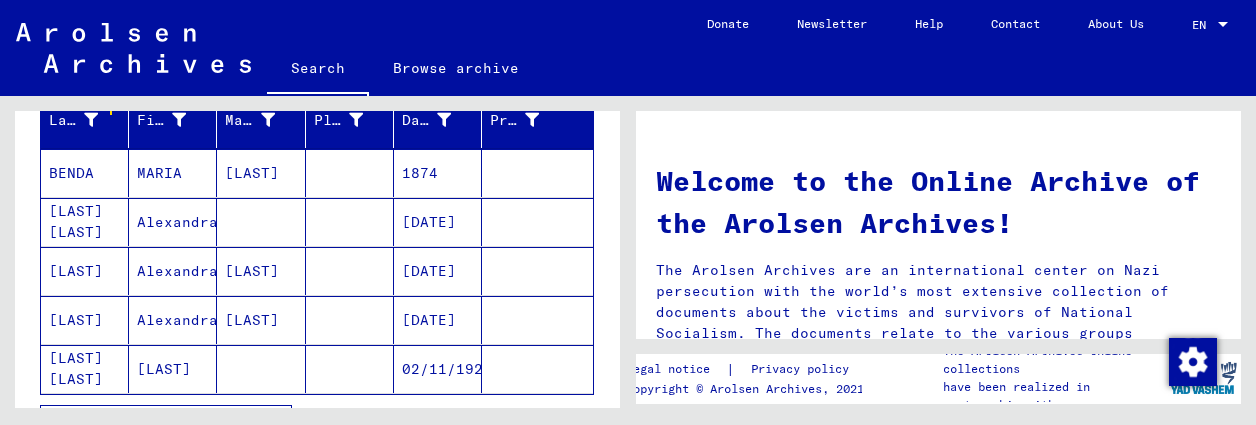 scroll, scrollTop: 356, scrollLeft: 0, axis: vertical 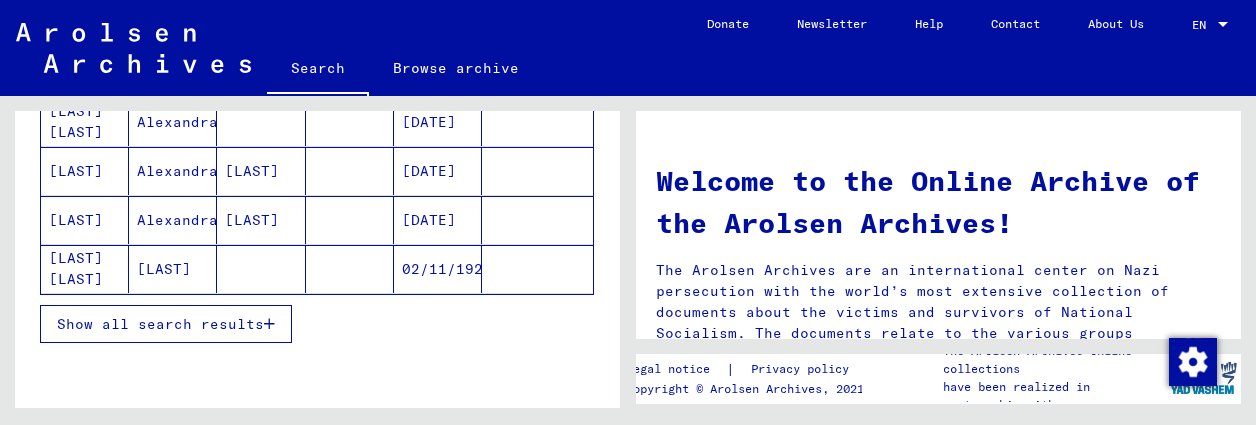 click on "[LAST]" 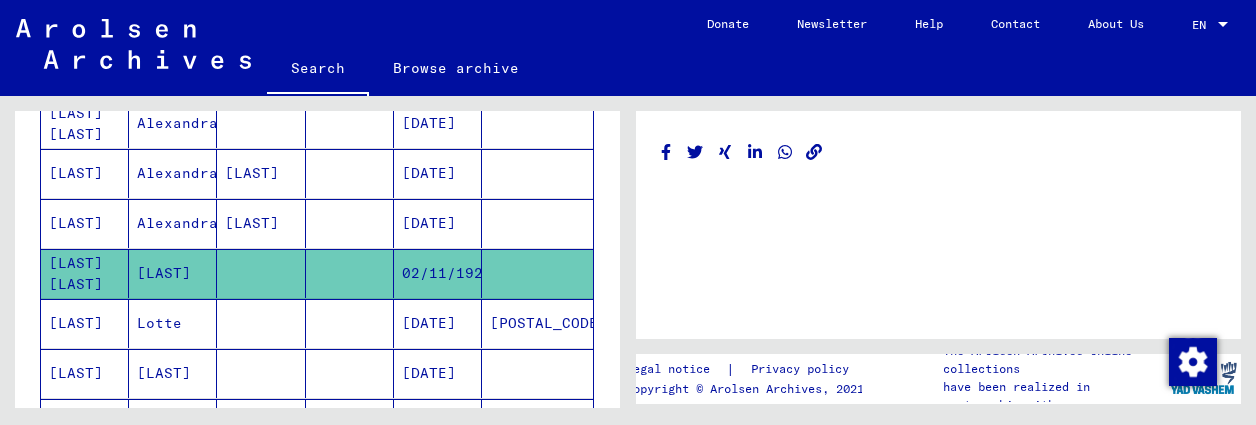 scroll, scrollTop: 358, scrollLeft: 0, axis: vertical 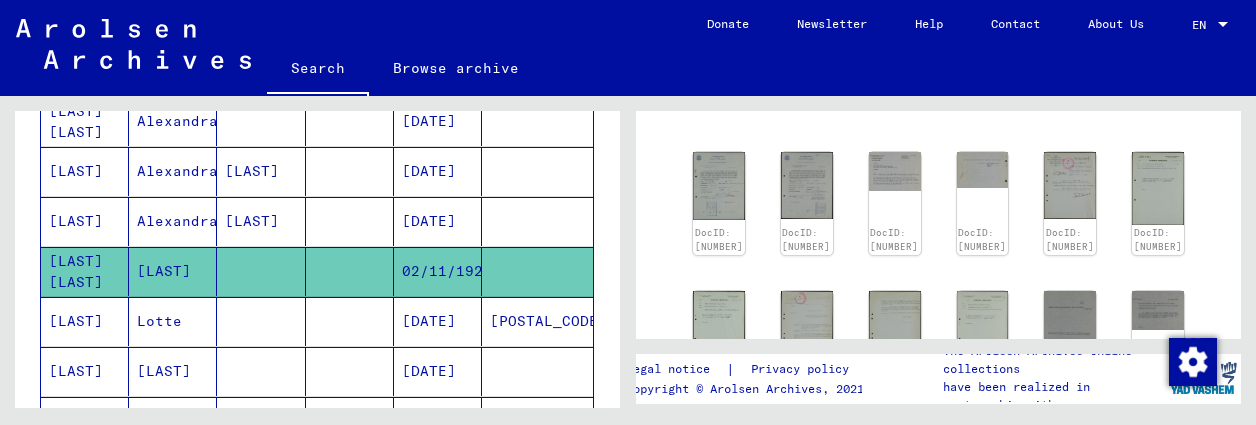 click on "[LAST]" at bounding box center (261, 271) 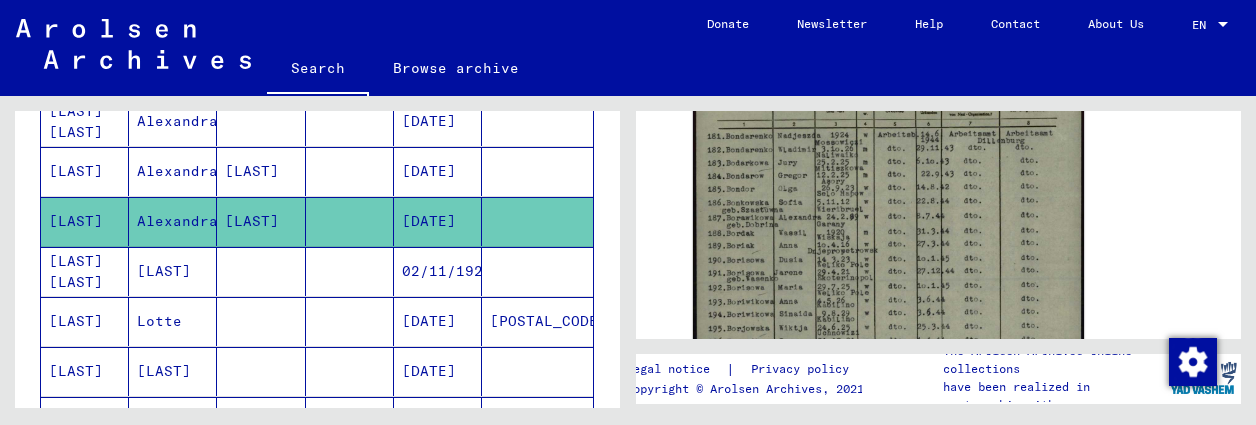 scroll, scrollTop: 700, scrollLeft: 0, axis: vertical 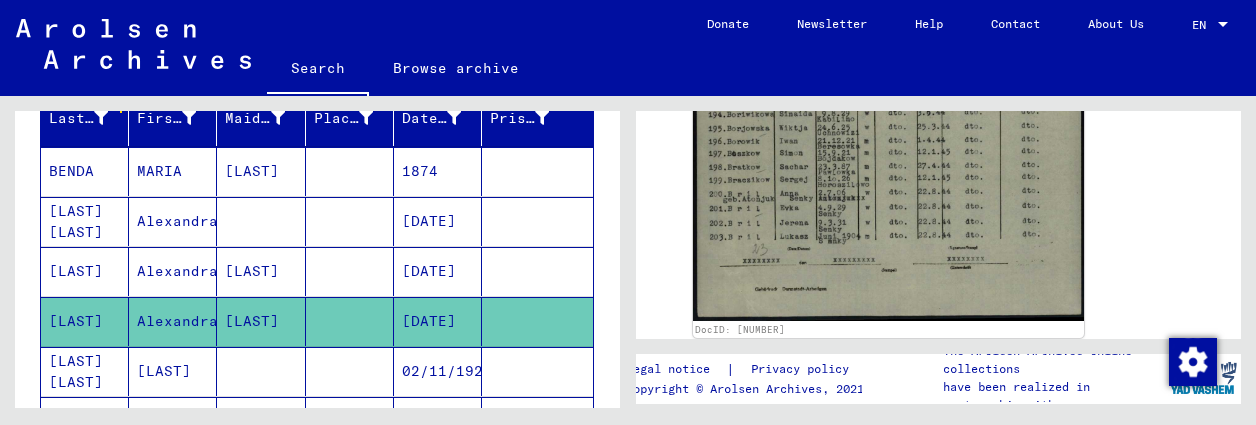 click on "[LAST]" at bounding box center [261, 321] 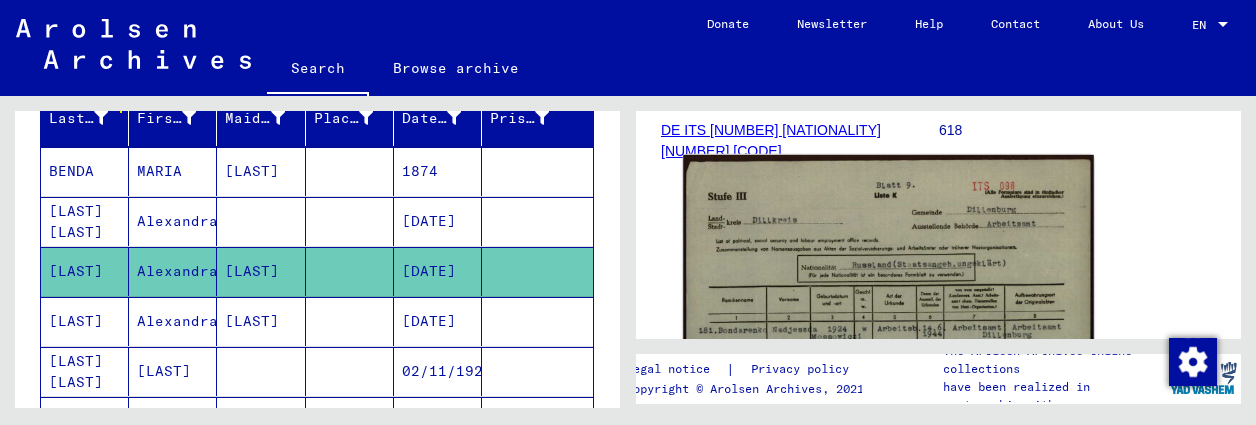 scroll, scrollTop: 500, scrollLeft: 0, axis: vertical 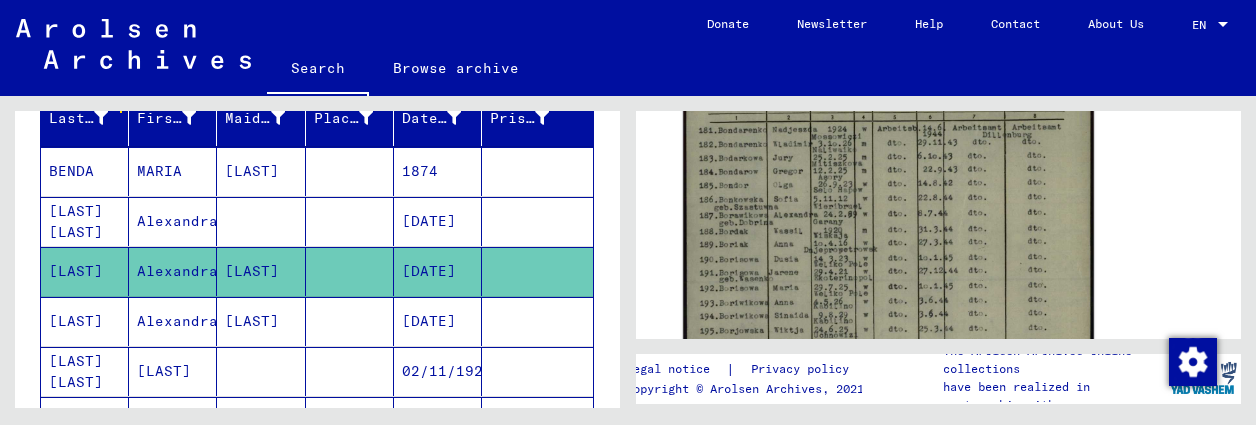 click 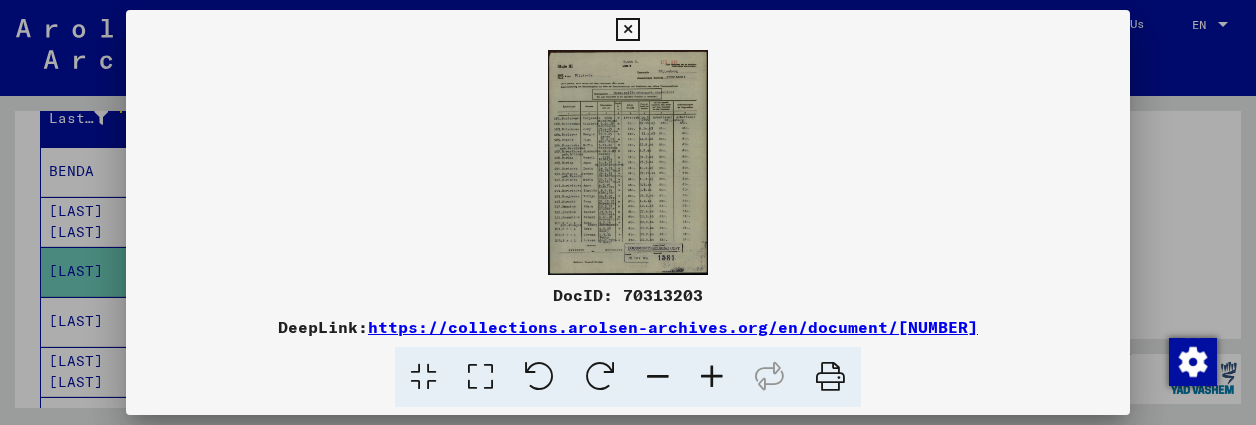 click at bounding box center [712, 377] 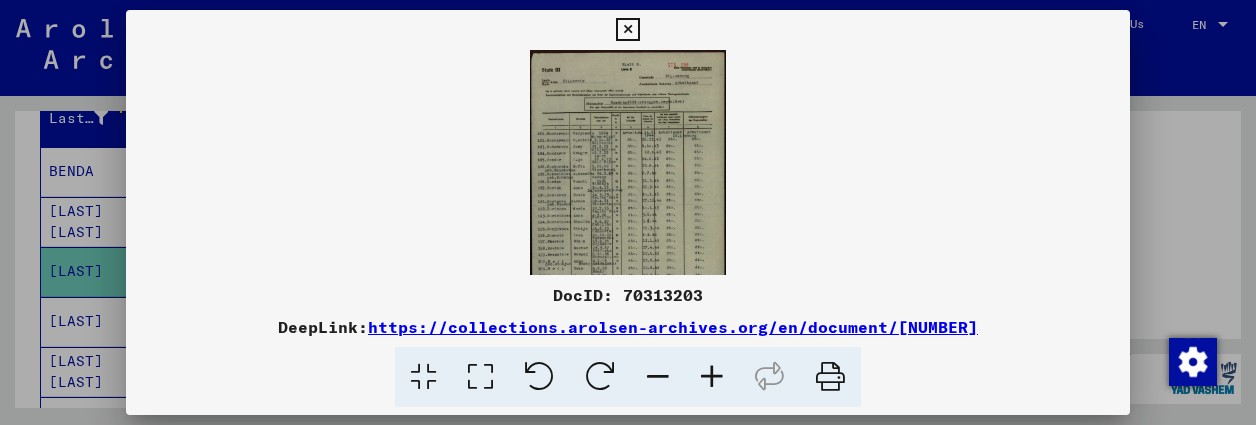click at bounding box center [712, 377] 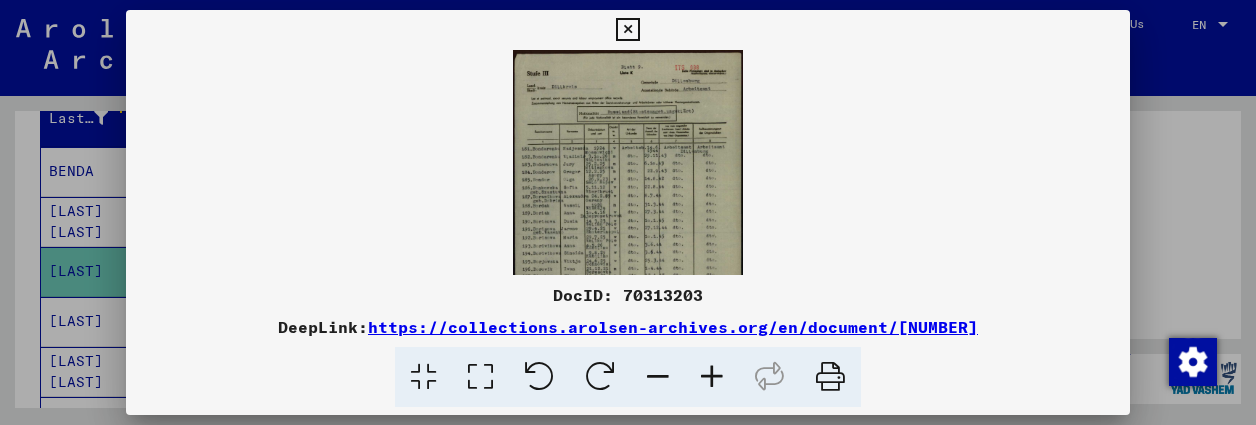 click at bounding box center [712, 377] 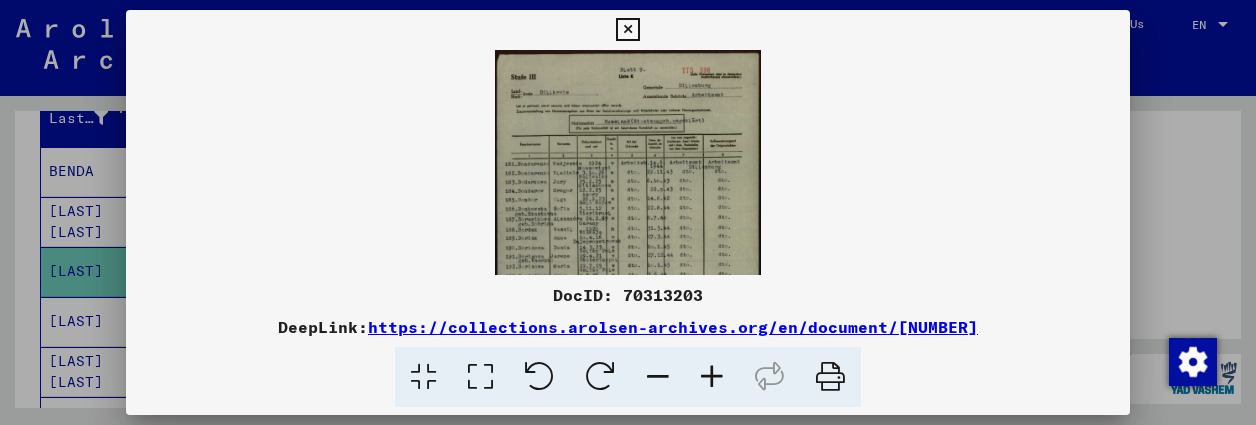click at bounding box center [712, 377] 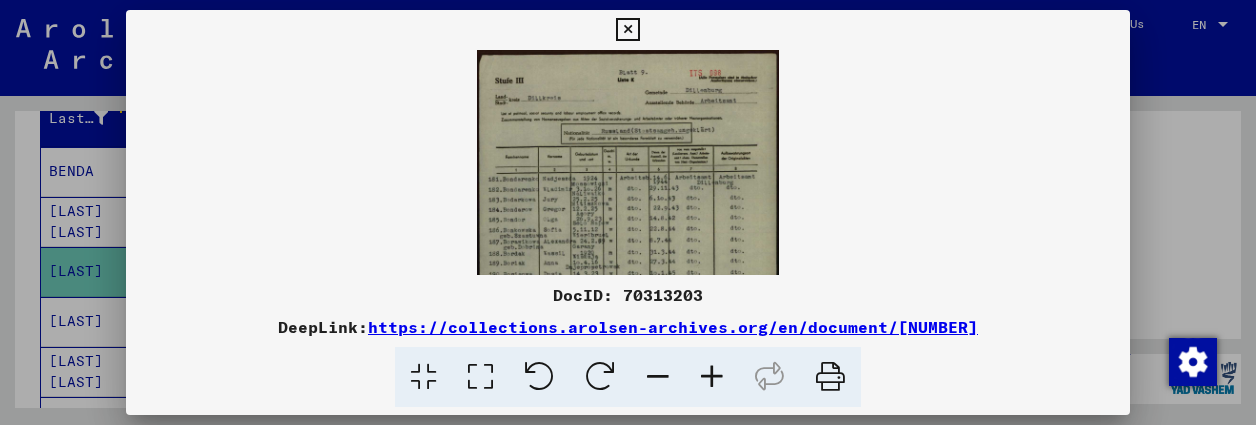 click at bounding box center [712, 377] 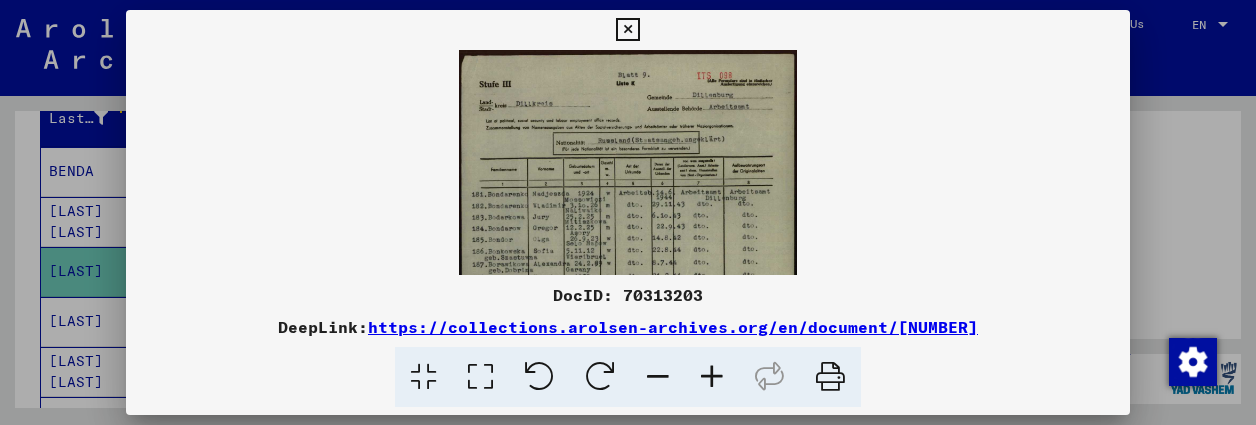 click at bounding box center (423, 377) 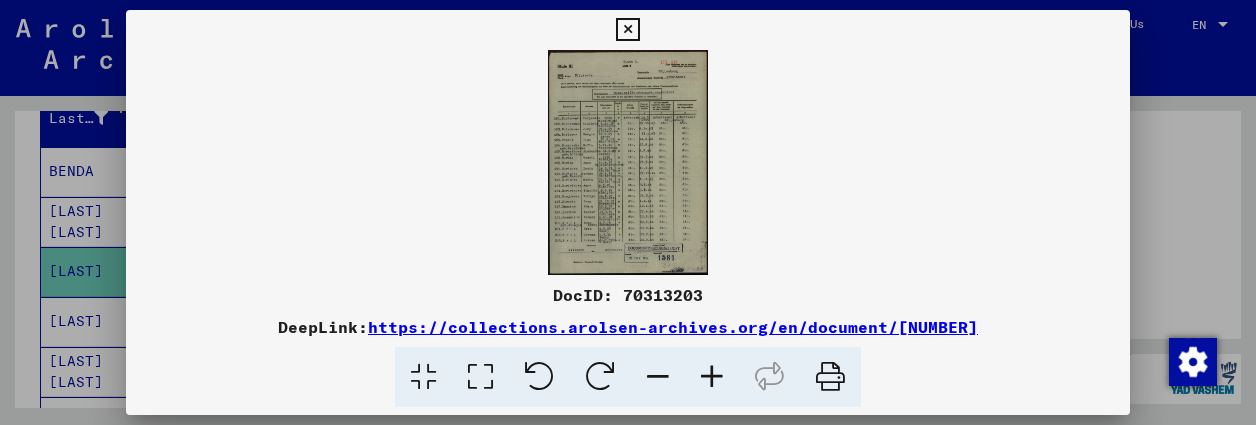 click at bounding box center (480, 377) 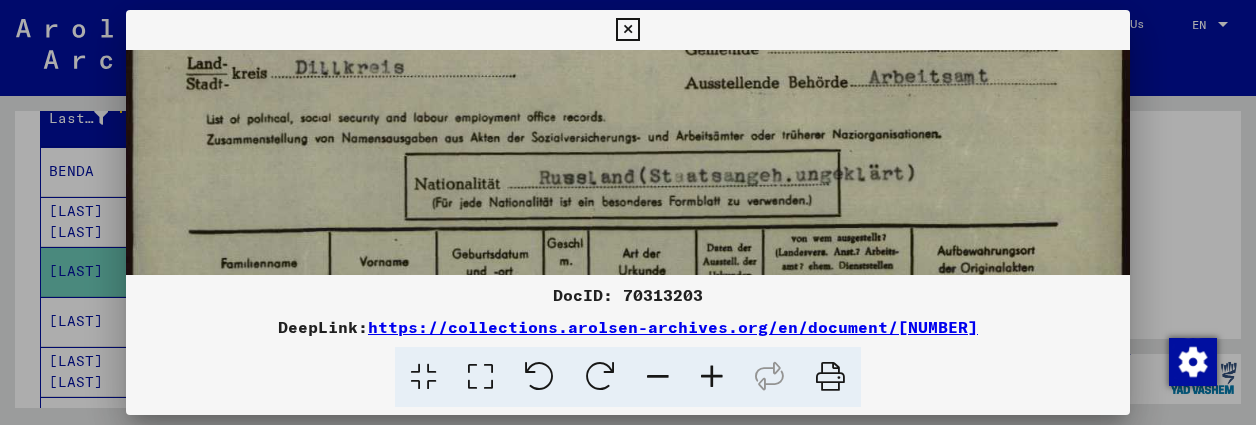 drag, startPoint x: 852, startPoint y: 219, endPoint x: 861, endPoint y: 77, distance: 142.28493 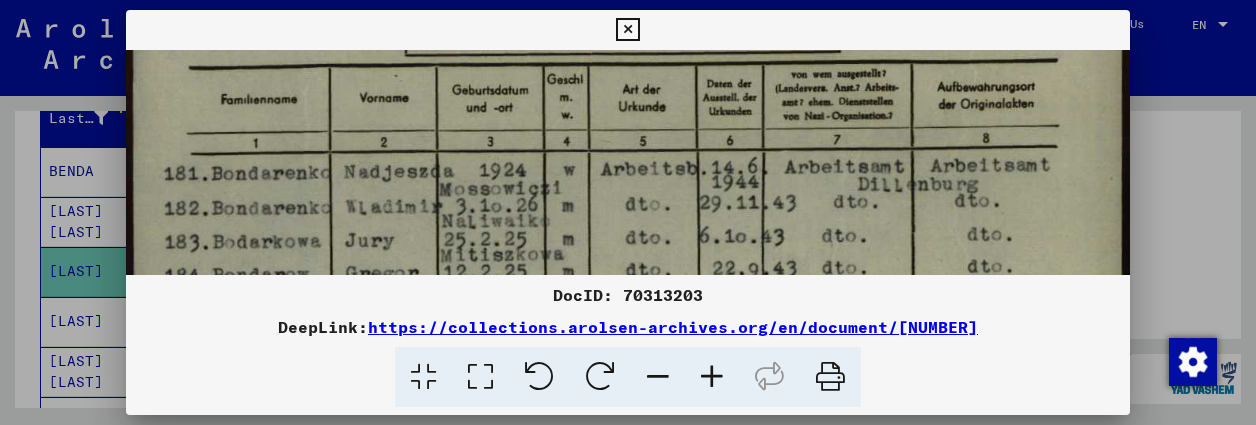 scroll, scrollTop: 337, scrollLeft: 0, axis: vertical 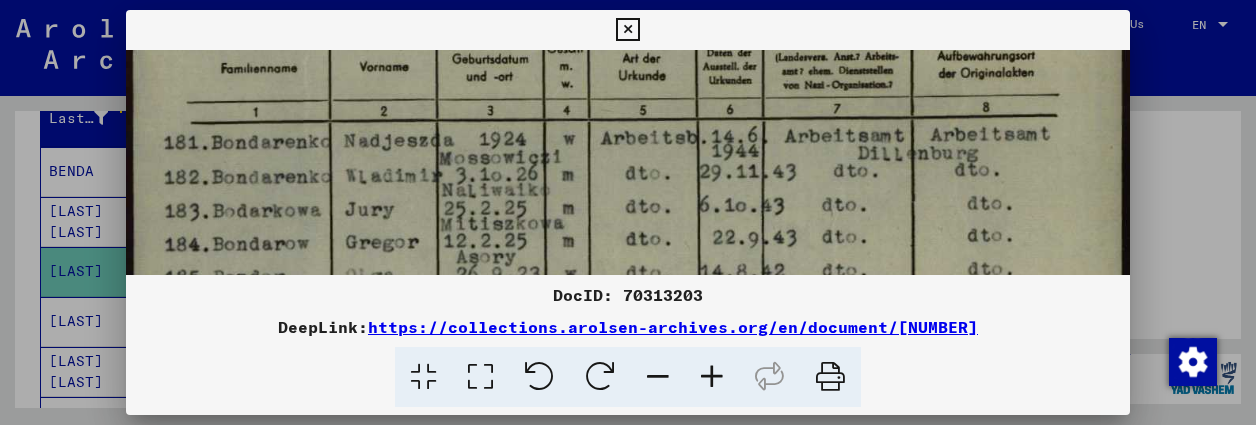 drag, startPoint x: 870, startPoint y: 231, endPoint x: 840, endPoint y: 64, distance: 169.67322 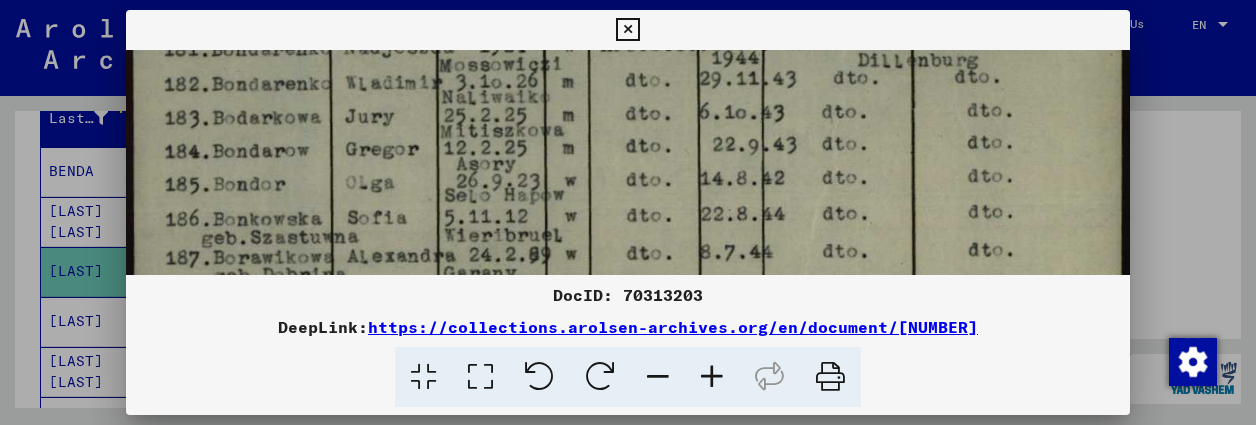 drag, startPoint x: 874, startPoint y: 206, endPoint x: 862, endPoint y: 113, distance: 93.770996 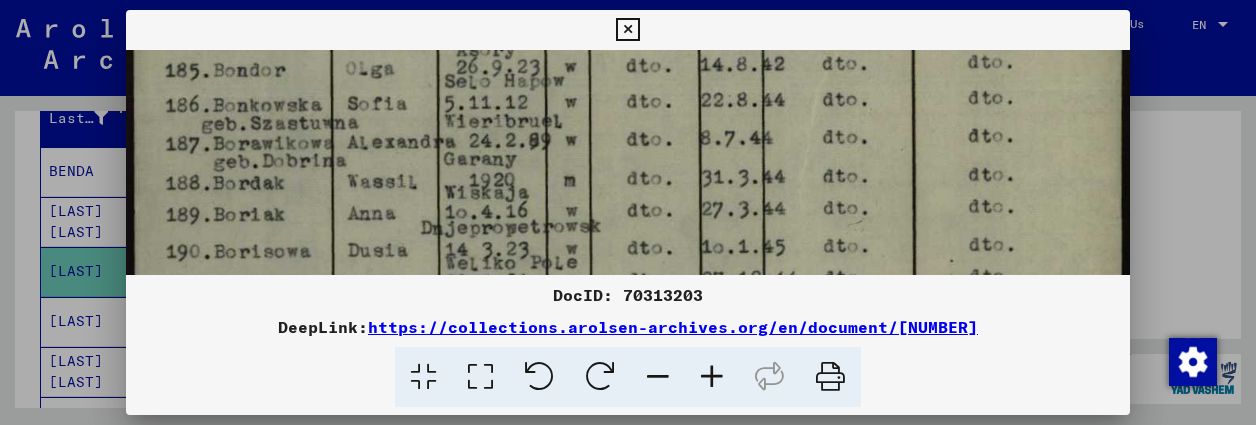 drag, startPoint x: 874, startPoint y: 199, endPoint x: 868, endPoint y: 85, distance: 114.15778 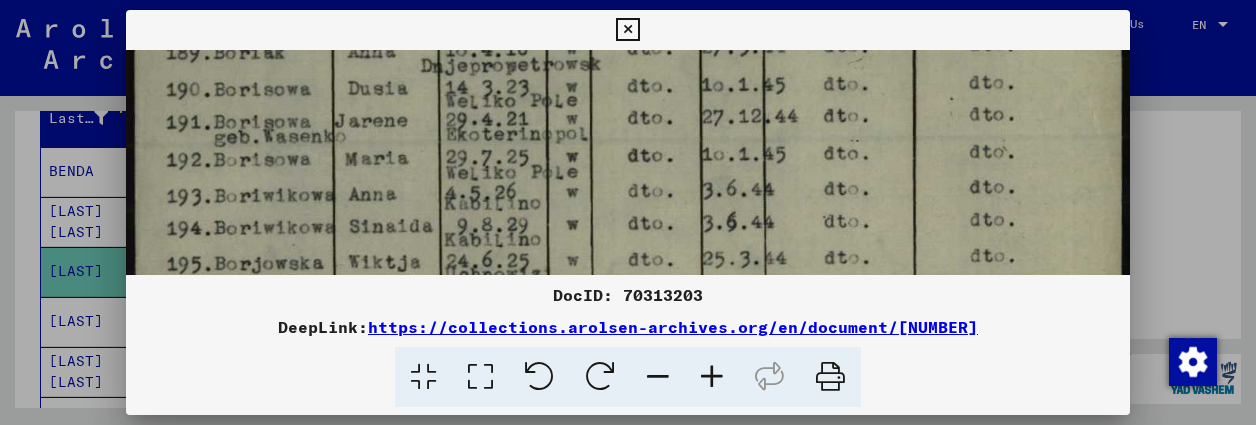 drag, startPoint x: 906, startPoint y: 121, endPoint x: 918, endPoint y: 101, distance: 23.323807 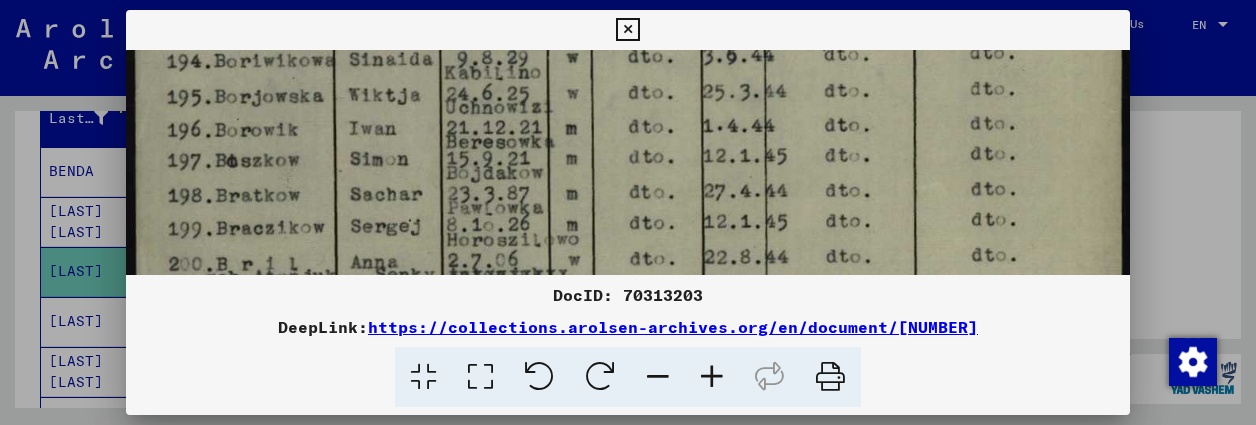 drag, startPoint x: 904, startPoint y: 199, endPoint x: 924, endPoint y: 56, distance: 144.39183 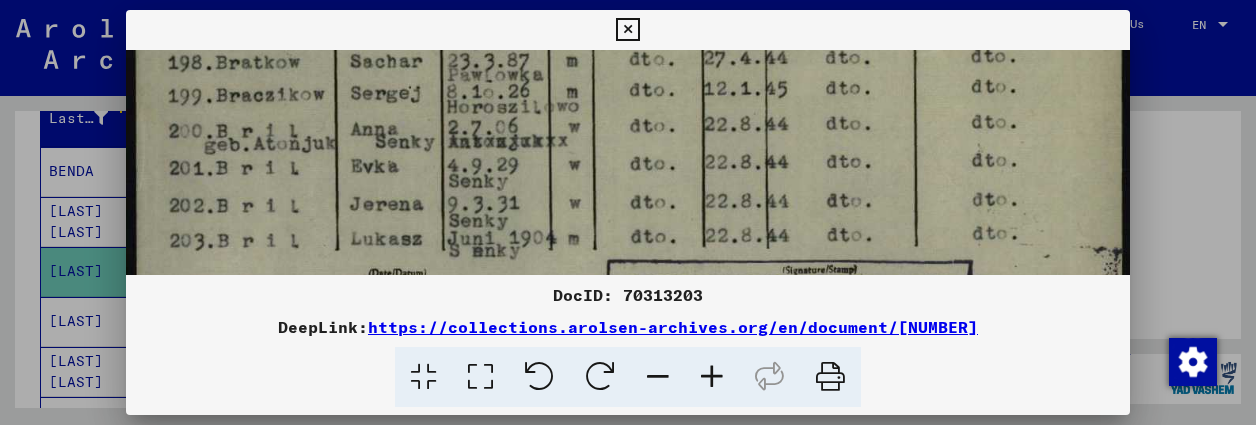 drag, startPoint x: 910, startPoint y: 170, endPoint x: 929, endPoint y: 51, distance: 120.50726 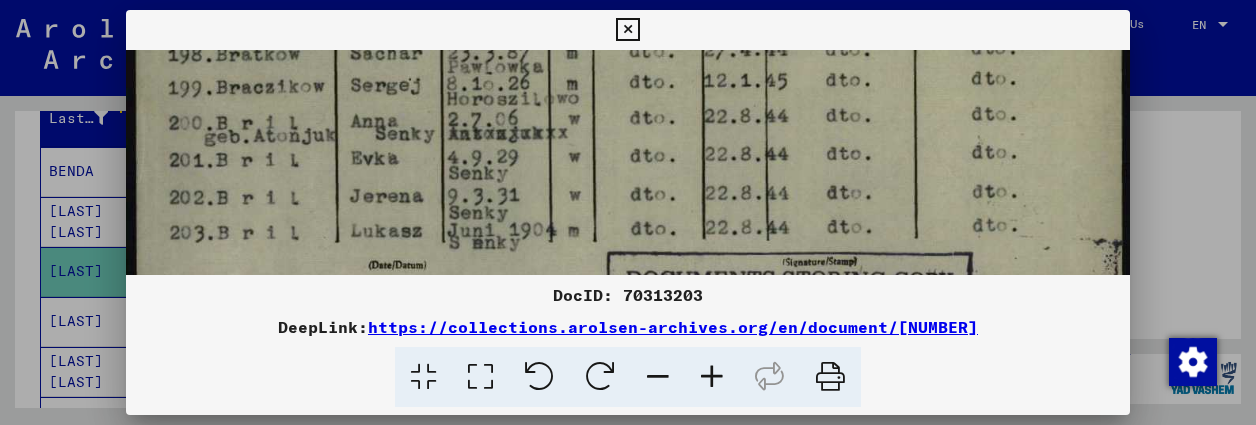 scroll, scrollTop: 980, scrollLeft: 0, axis: vertical 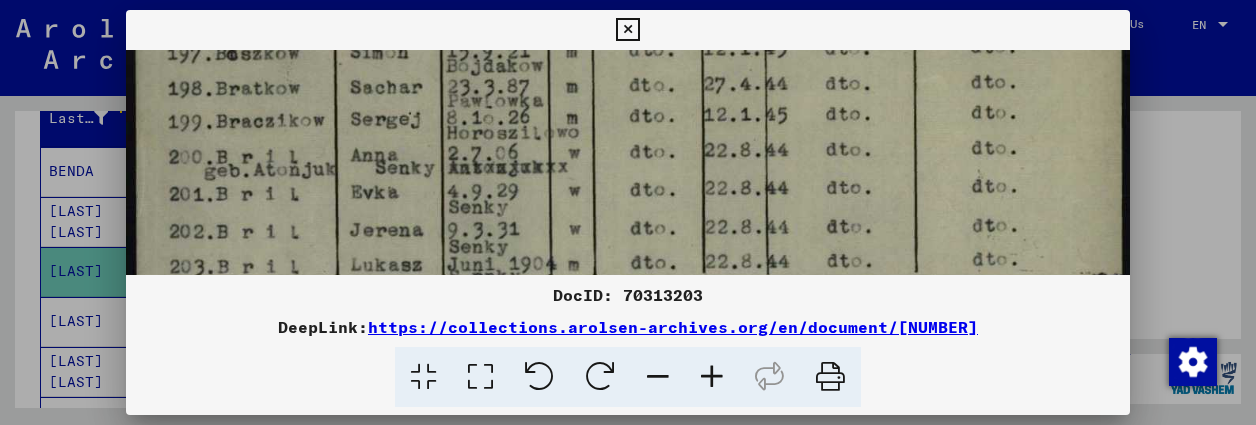 drag, startPoint x: 920, startPoint y: 191, endPoint x: 924, endPoint y: 217, distance: 26.305893 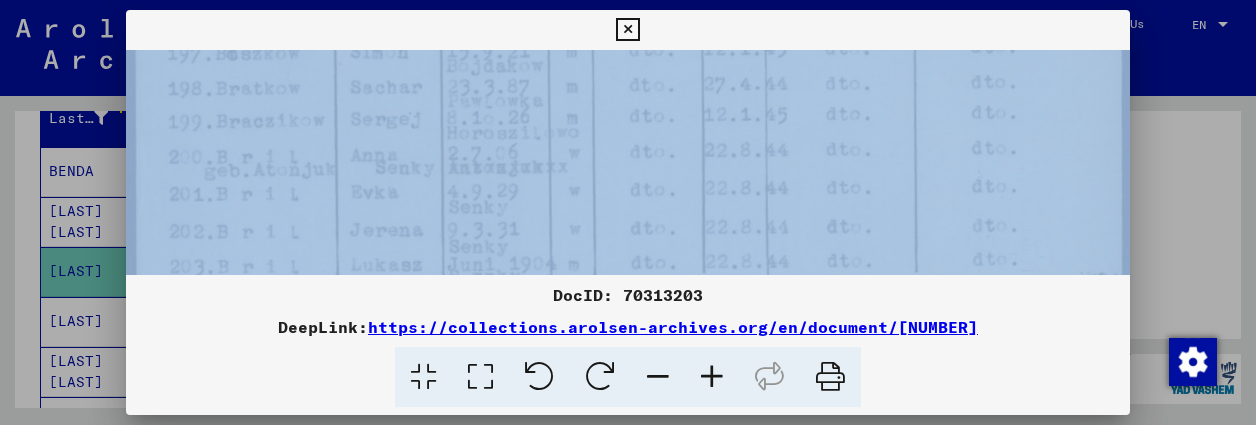 drag, startPoint x: 919, startPoint y: 37, endPoint x: 932, endPoint y: 216, distance: 179.47145 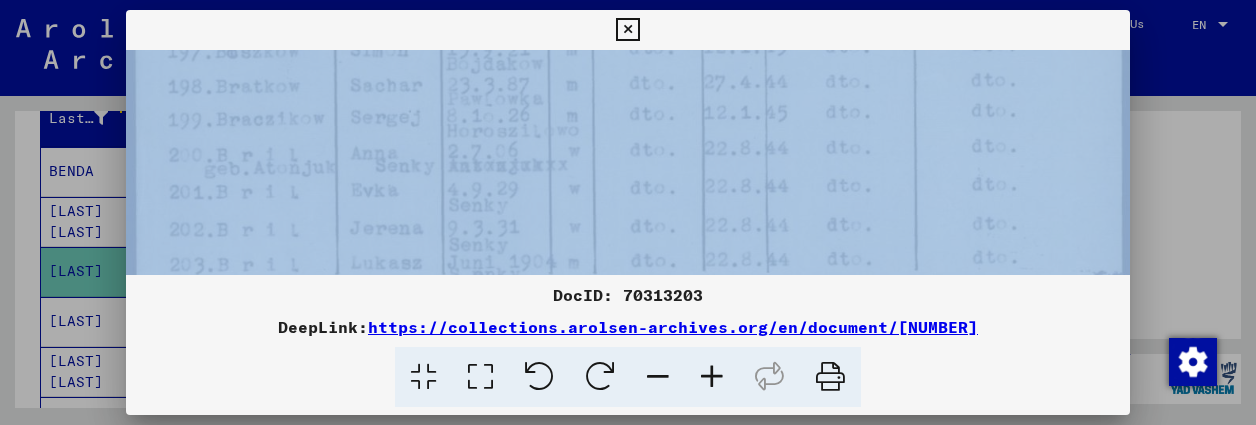click at bounding box center [628, -225] 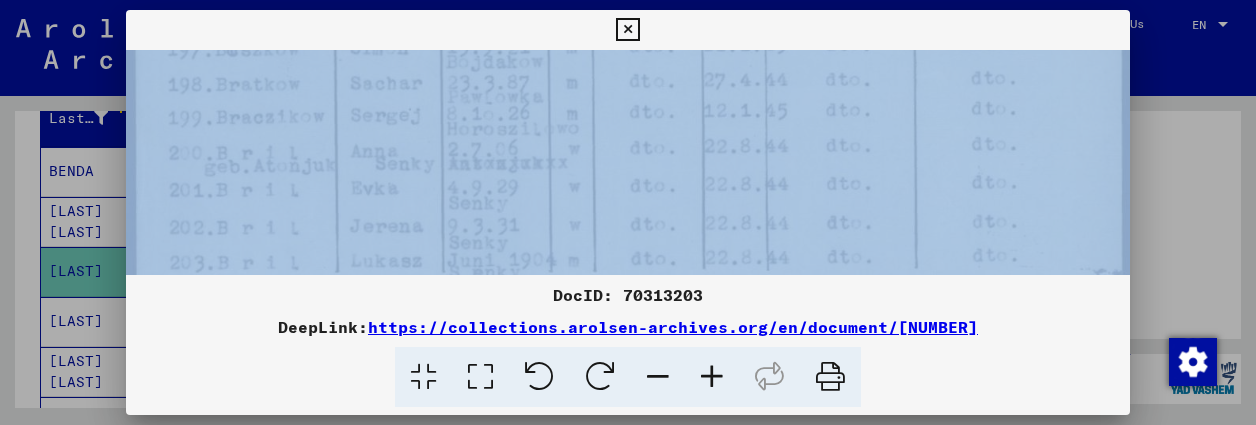 click at bounding box center (628, -227) 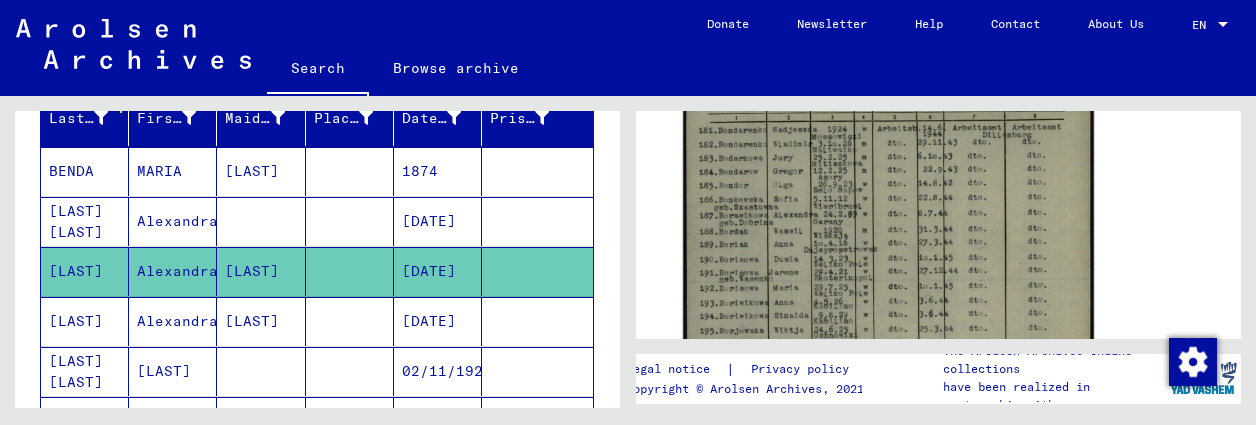 click 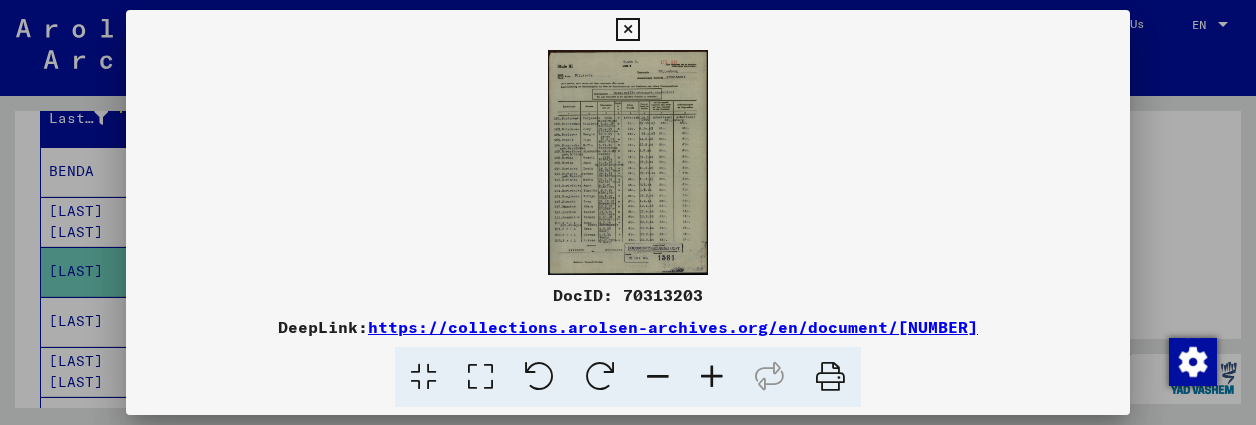click at bounding box center [480, 377] 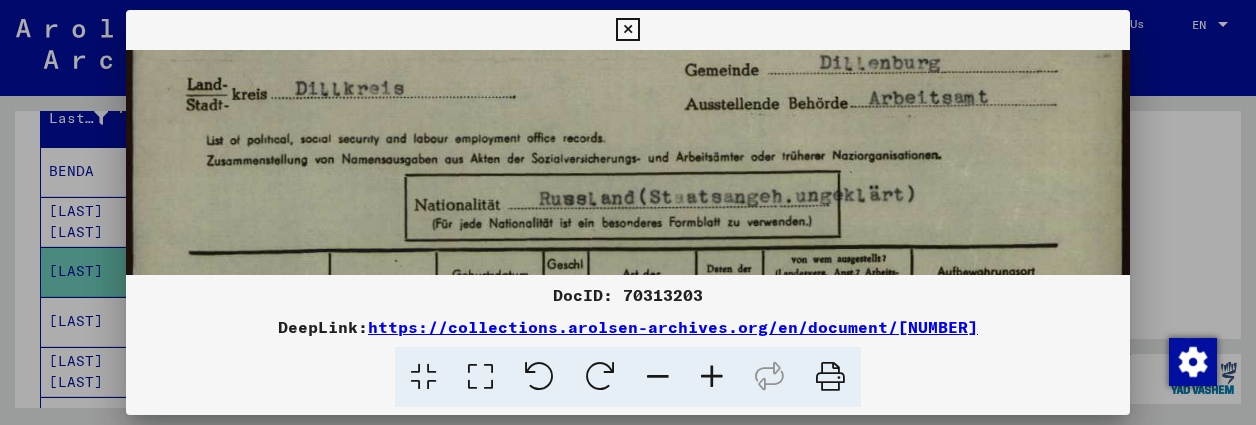 drag, startPoint x: 626, startPoint y: 236, endPoint x: 635, endPoint y: 115, distance: 121.33425 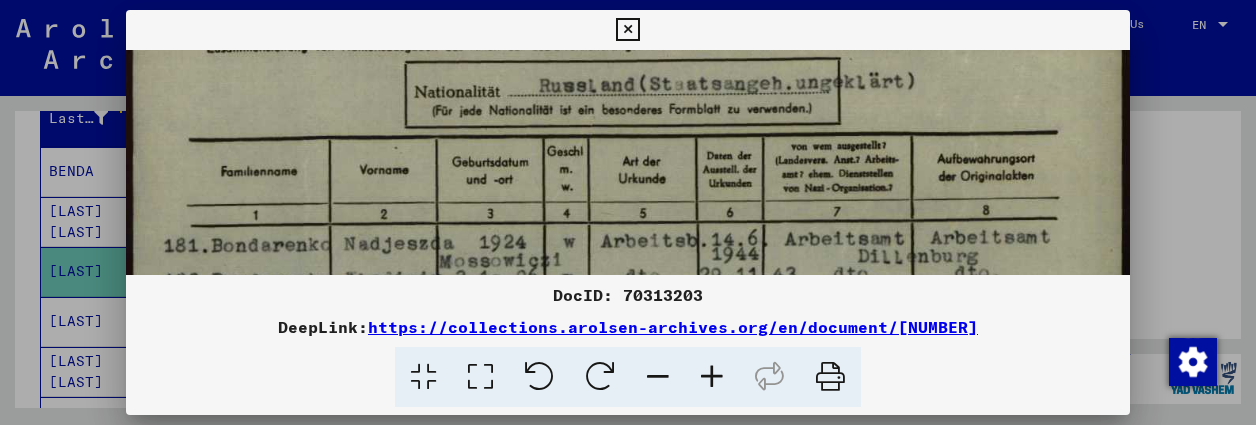 scroll, scrollTop: 242, scrollLeft: 0, axis: vertical 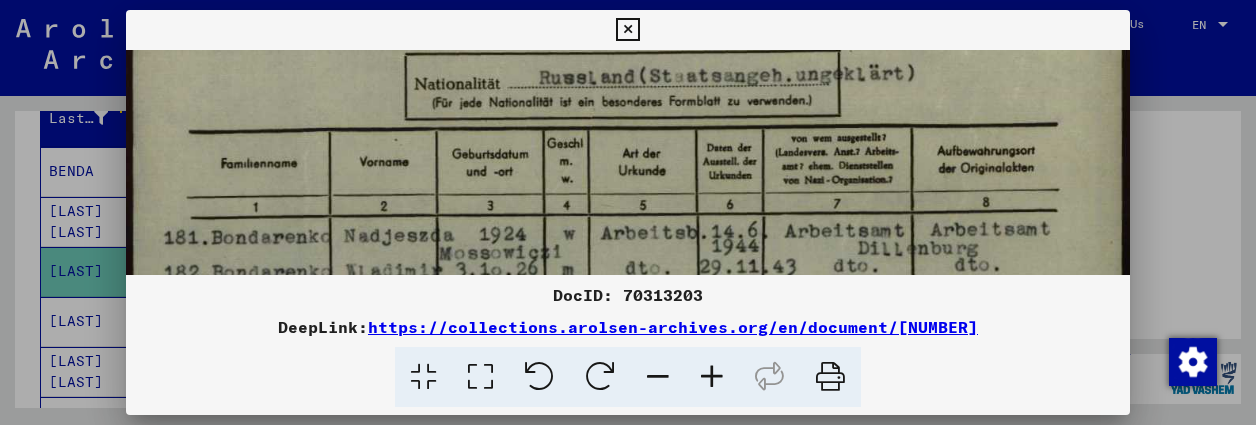 drag, startPoint x: 683, startPoint y: 201, endPoint x: 681, endPoint y: 110, distance: 91.02197 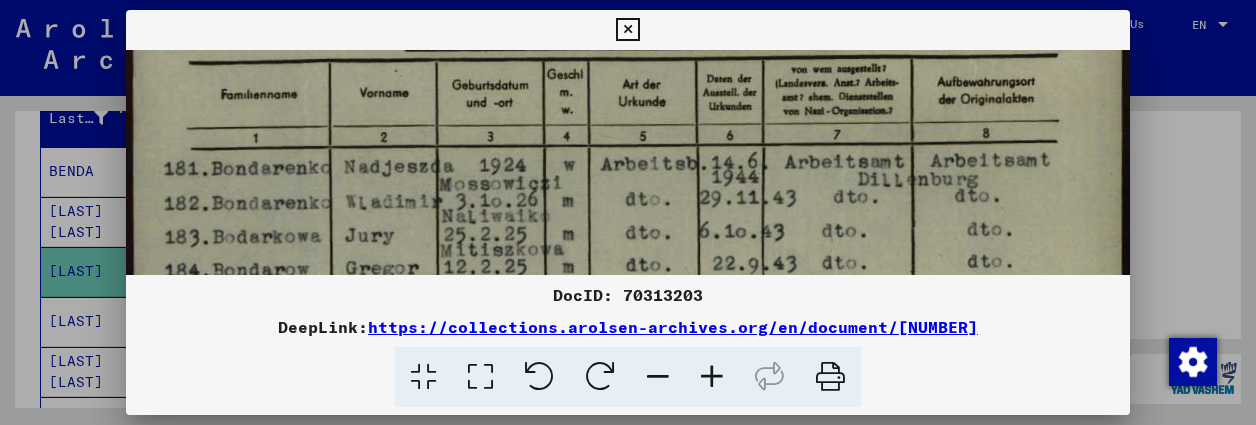 scroll, scrollTop: 314, scrollLeft: 0, axis: vertical 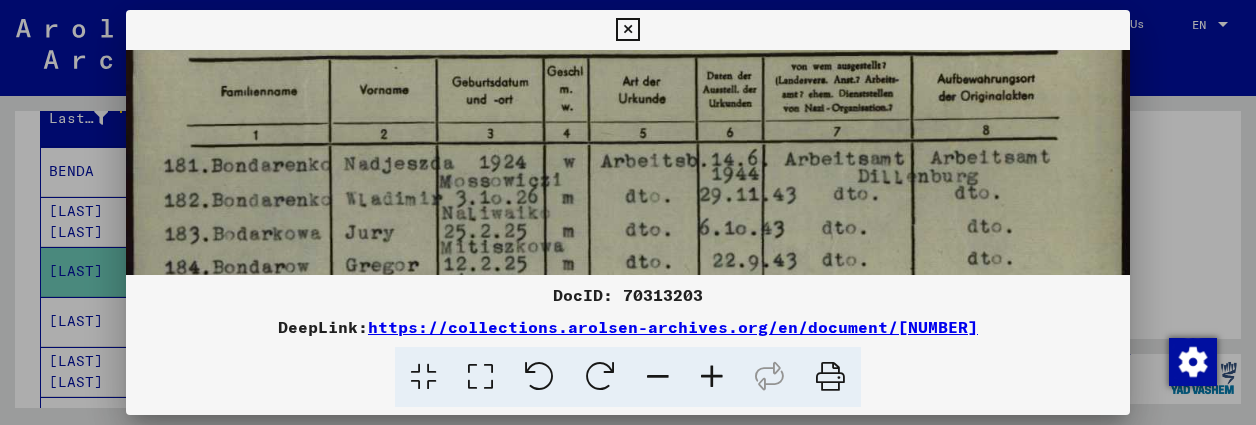 drag, startPoint x: 740, startPoint y: 236, endPoint x: 751, endPoint y: 164, distance: 72.835434 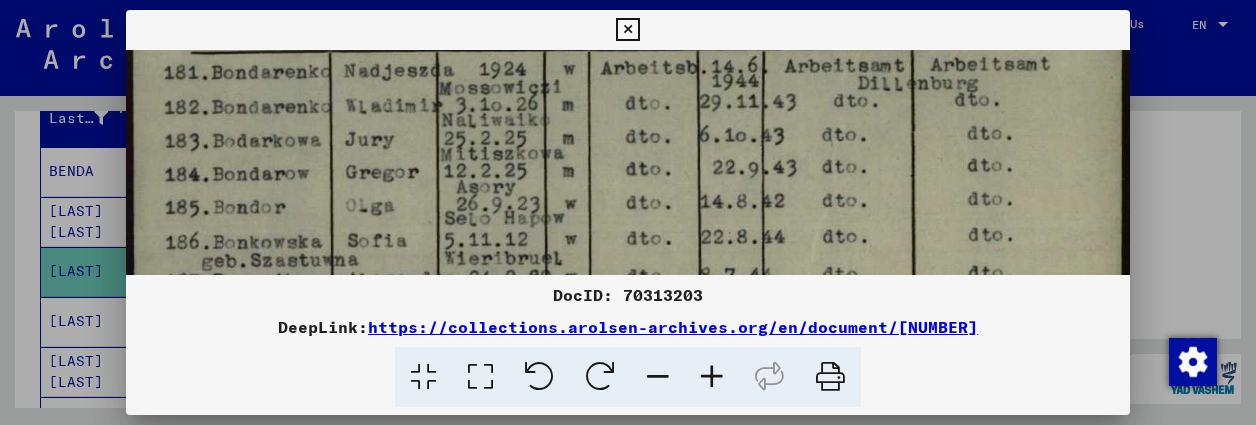 scroll, scrollTop: 409, scrollLeft: 0, axis: vertical 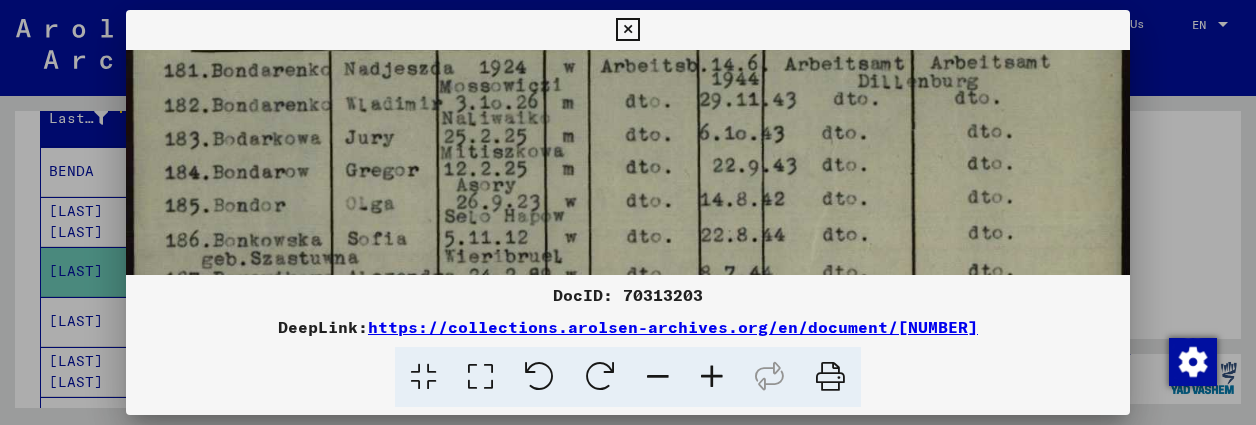 drag, startPoint x: 798, startPoint y: 218, endPoint x: 804, endPoint y: 123, distance: 95.189285 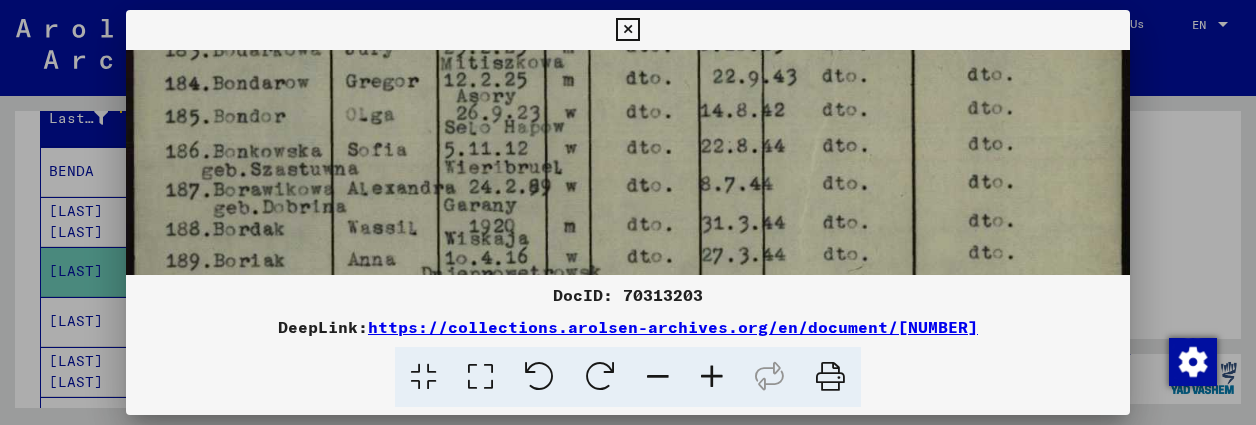 drag, startPoint x: 840, startPoint y: 219, endPoint x: 848, endPoint y: 125, distance: 94.33981 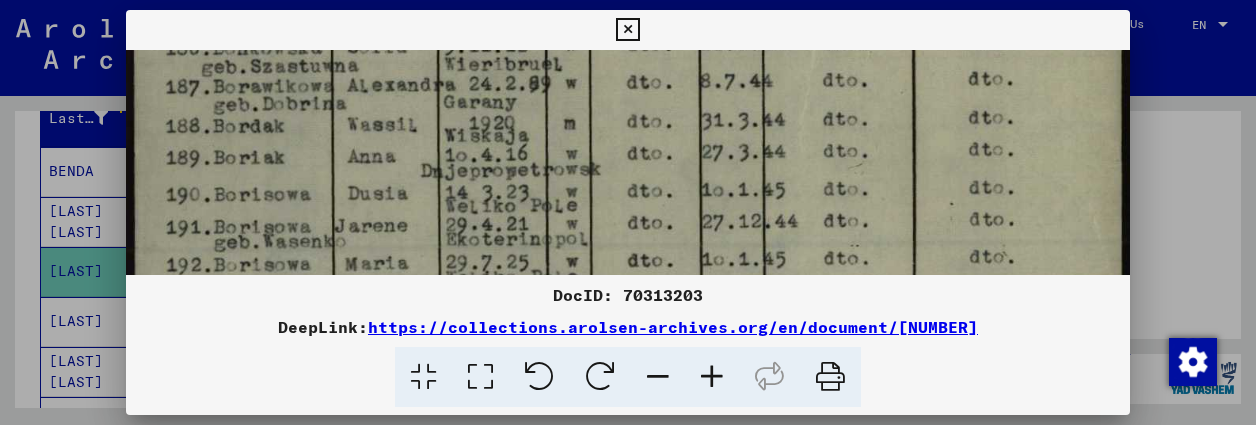 drag, startPoint x: 832, startPoint y: 227, endPoint x: 834, endPoint y: 127, distance: 100.02 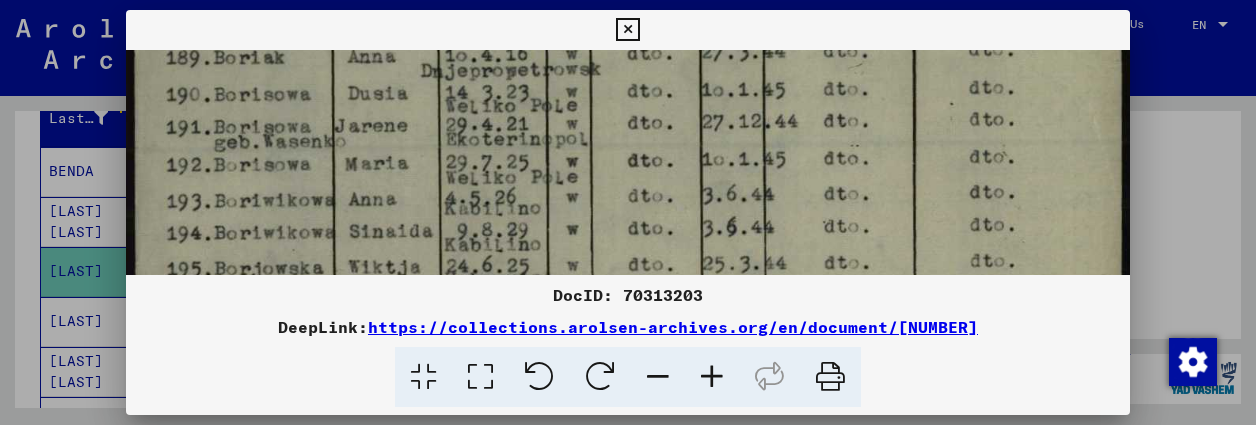 drag, startPoint x: 822, startPoint y: 234, endPoint x: 829, endPoint y: 134, distance: 100.2447 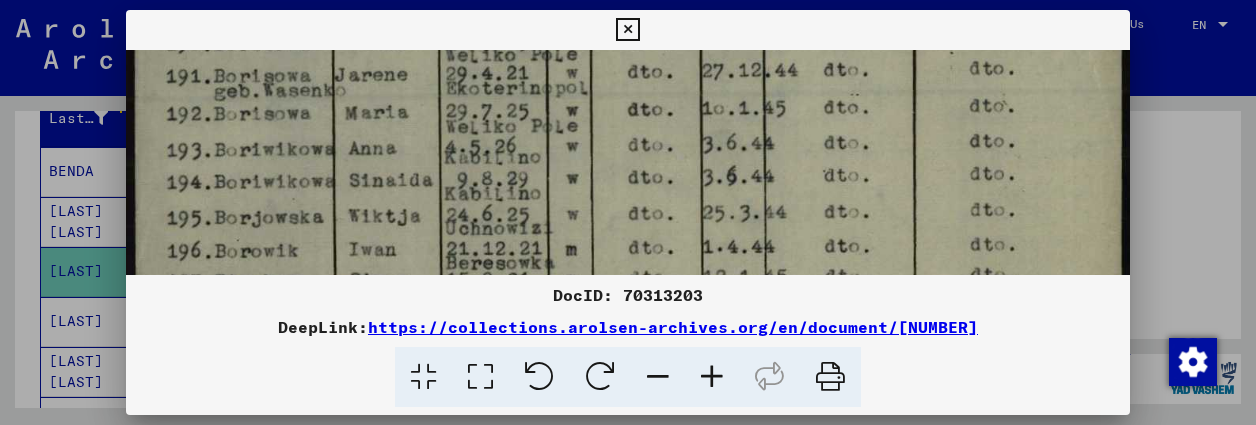 scroll, scrollTop: 787, scrollLeft: 0, axis: vertical 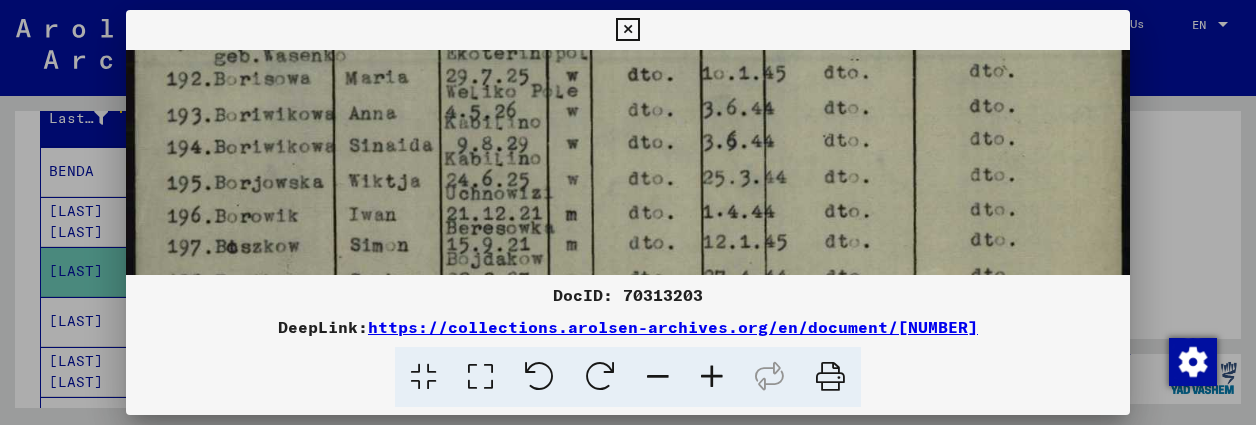 drag, startPoint x: 840, startPoint y: 221, endPoint x: 840, endPoint y: 135, distance: 86 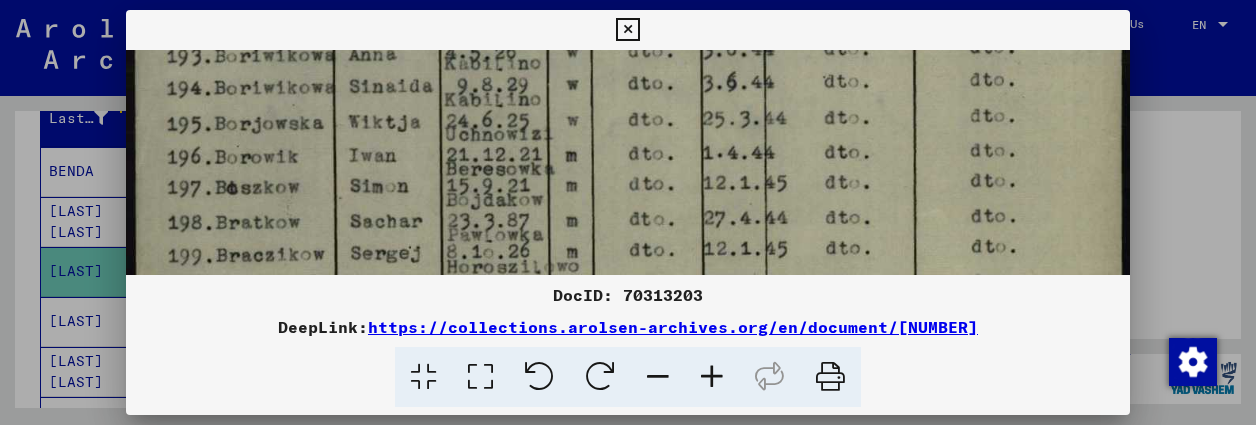 drag, startPoint x: 804, startPoint y: 190, endPoint x: 798, endPoint y: 109, distance: 81.22192 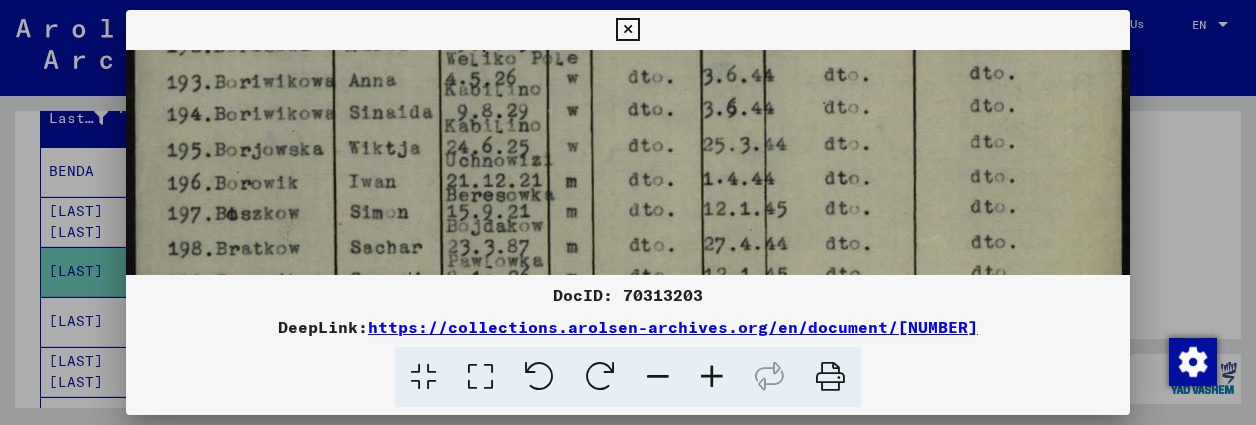 scroll, scrollTop: 787, scrollLeft: 0, axis: vertical 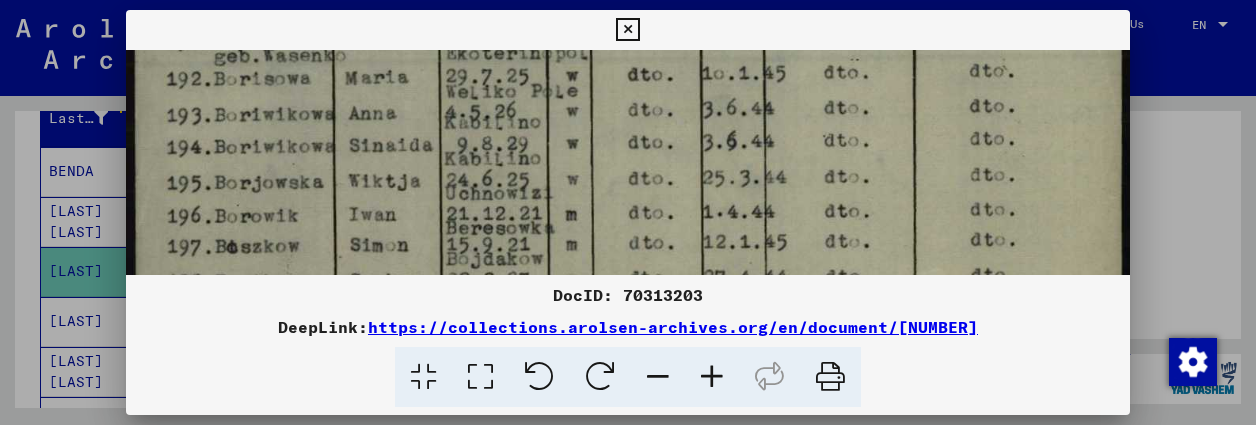 drag, startPoint x: 800, startPoint y: 130, endPoint x: 800, endPoint y: 209, distance: 79 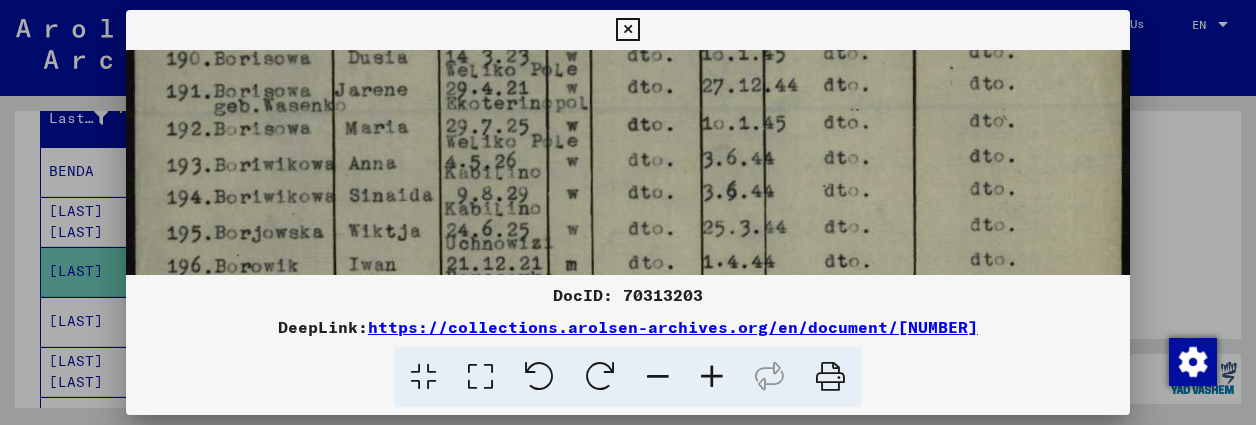 scroll, scrollTop: 694, scrollLeft: 0, axis: vertical 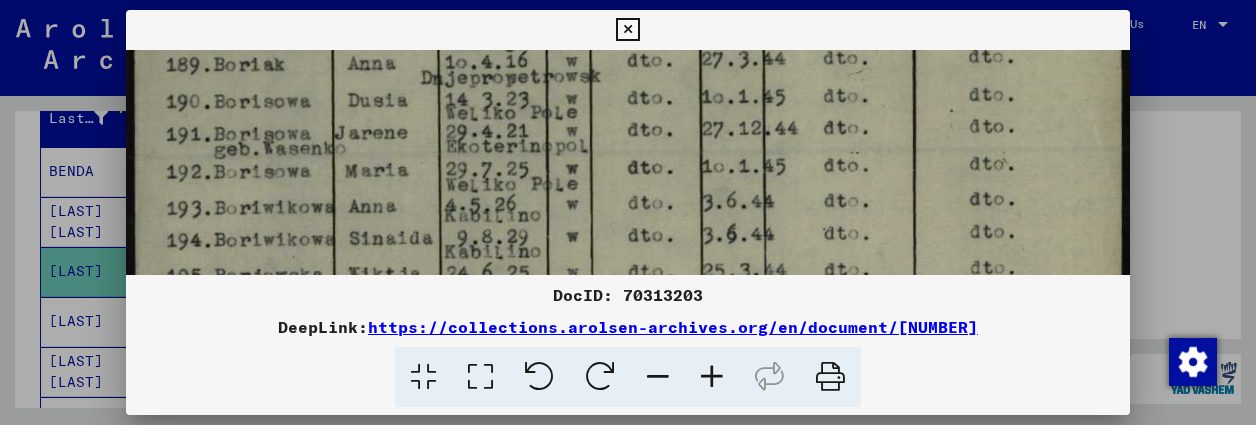 drag, startPoint x: 791, startPoint y: 121, endPoint x: 788, endPoint y: 214, distance: 93.04838 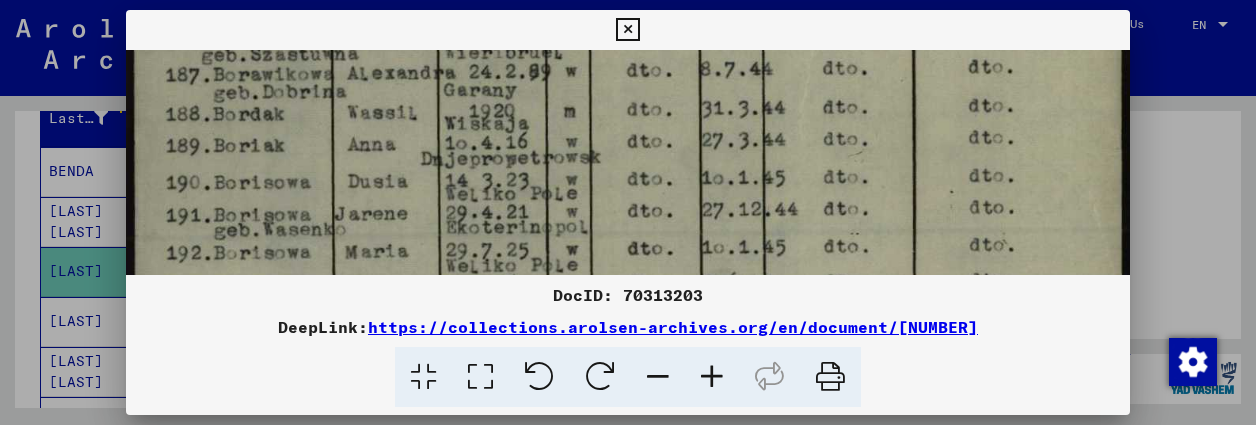 scroll, scrollTop: 604, scrollLeft: 0, axis: vertical 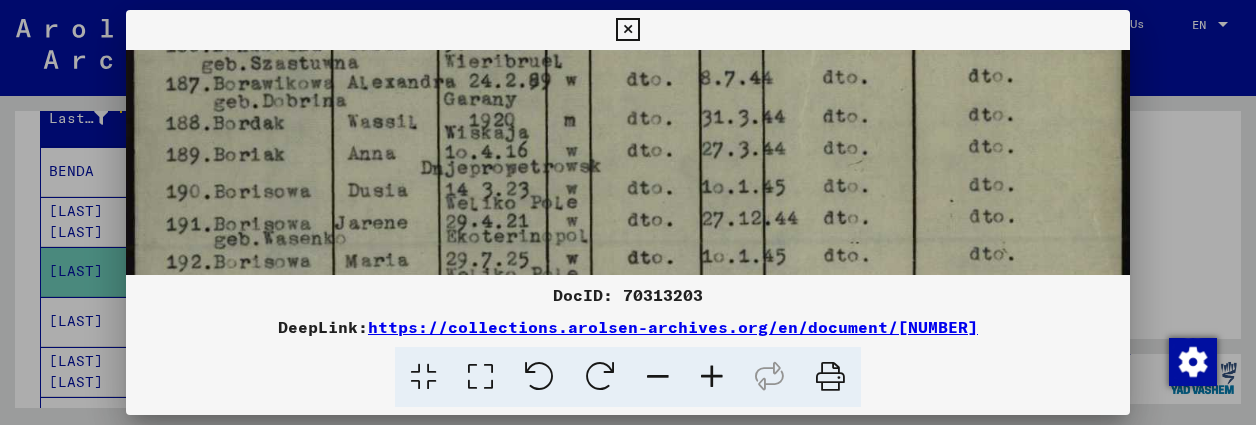 drag, startPoint x: 762, startPoint y: 129, endPoint x: 769, endPoint y: 219, distance: 90.27181 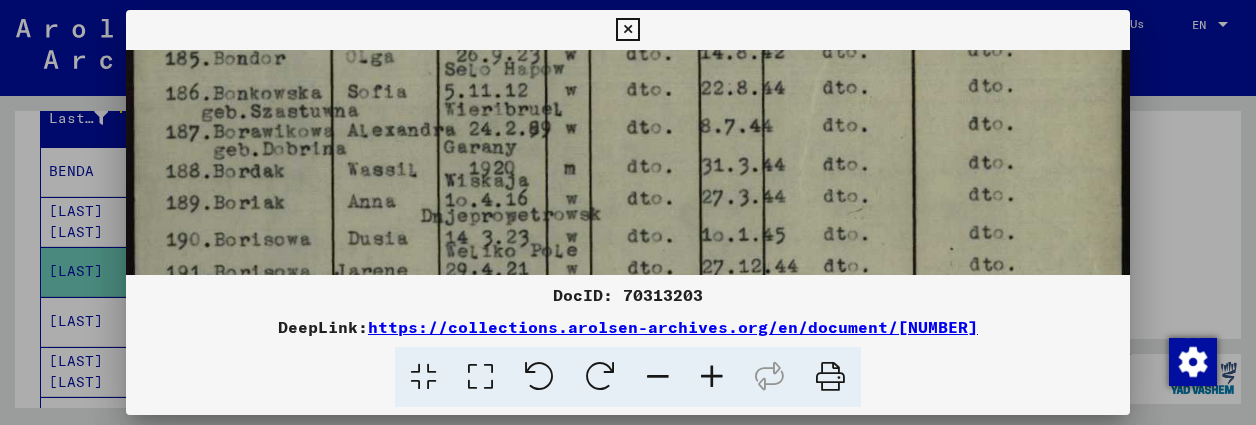 scroll, scrollTop: 555, scrollLeft: 0, axis: vertical 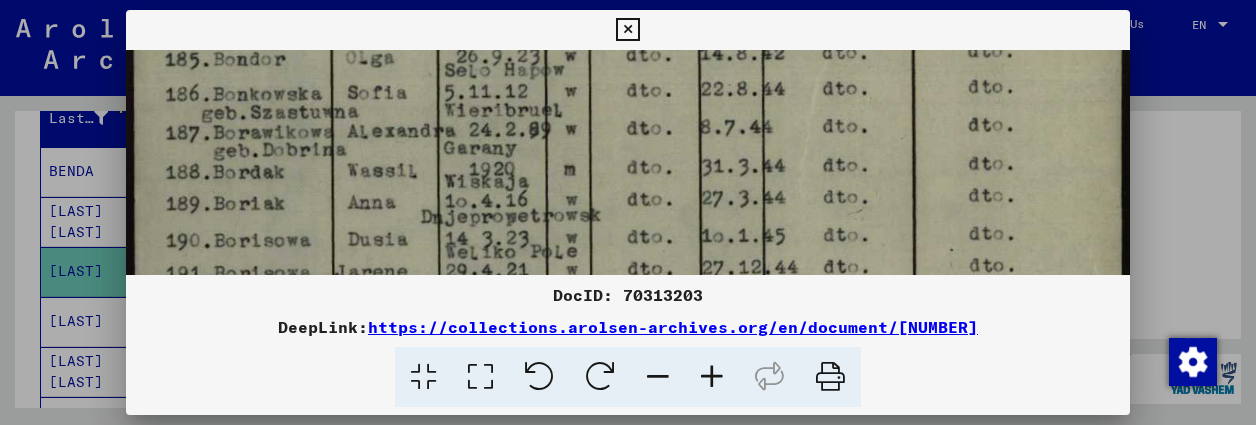 drag, startPoint x: 565, startPoint y: 106, endPoint x: 572, endPoint y: 155, distance: 49.497475 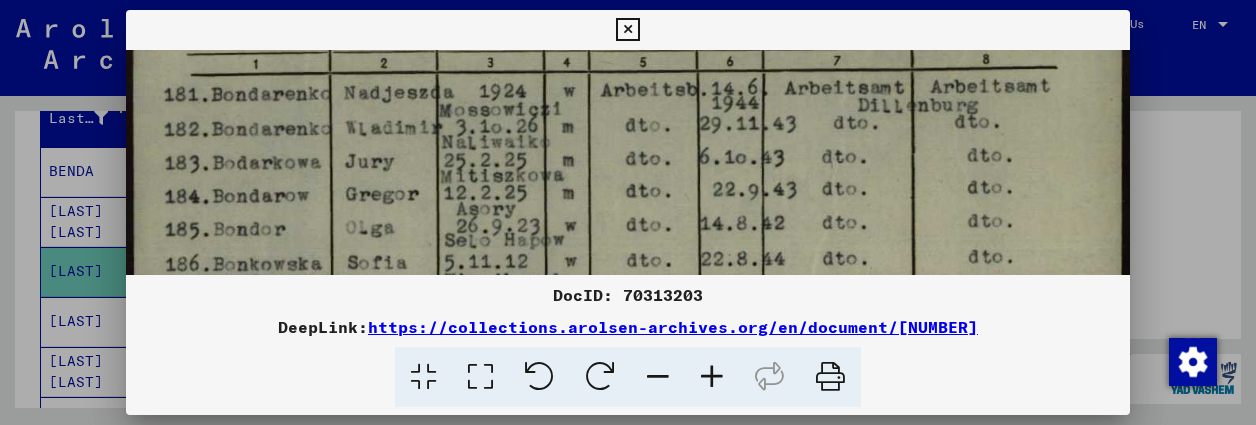 drag, startPoint x: 694, startPoint y: 96, endPoint x: 694, endPoint y: 224, distance: 128 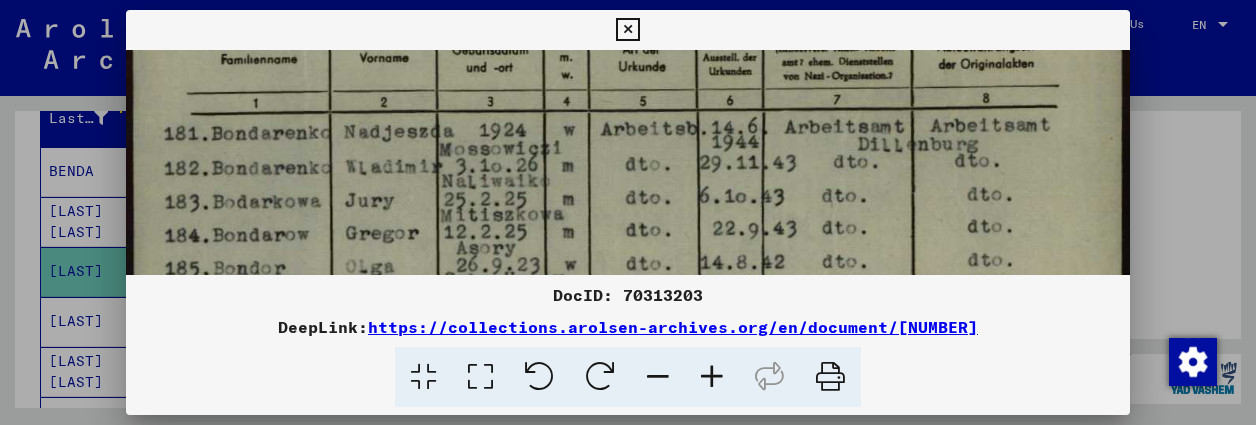 scroll, scrollTop: 332, scrollLeft: 0, axis: vertical 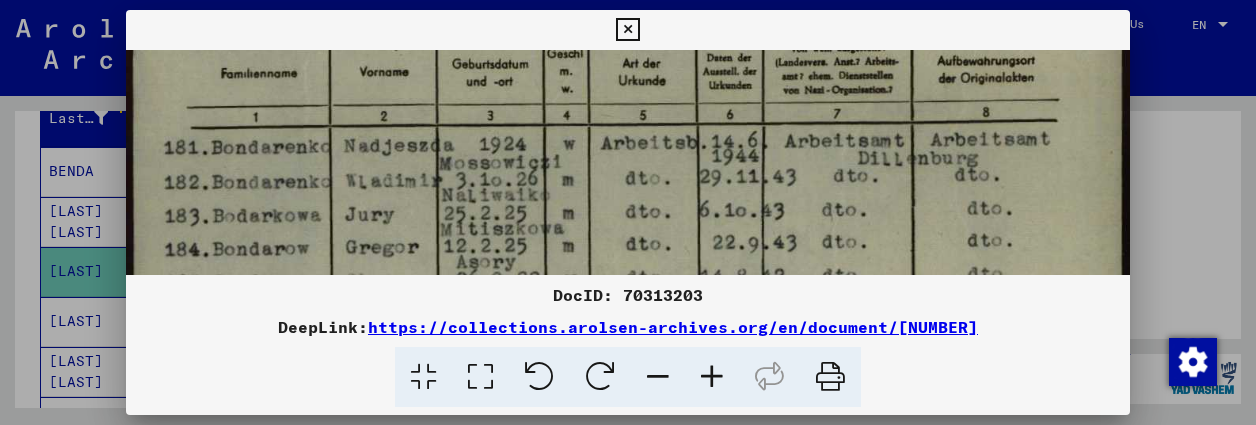 drag, startPoint x: 672, startPoint y: 131, endPoint x: 684, endPoint y: 183, distance: 53.366657 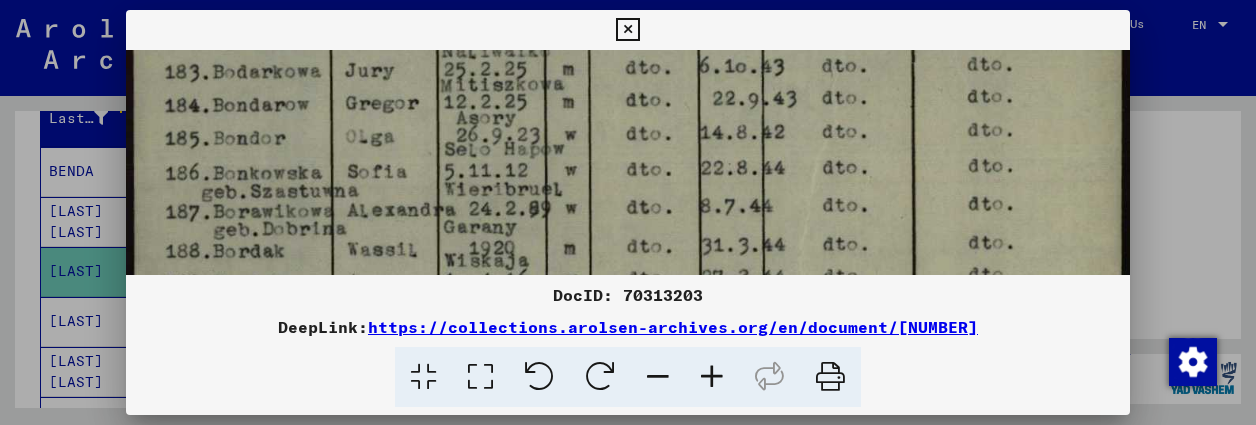 drag, startPoint x: 687, startPoint y: 231, endPoint x: 676, endPoint y: 103, distance: 128.47179 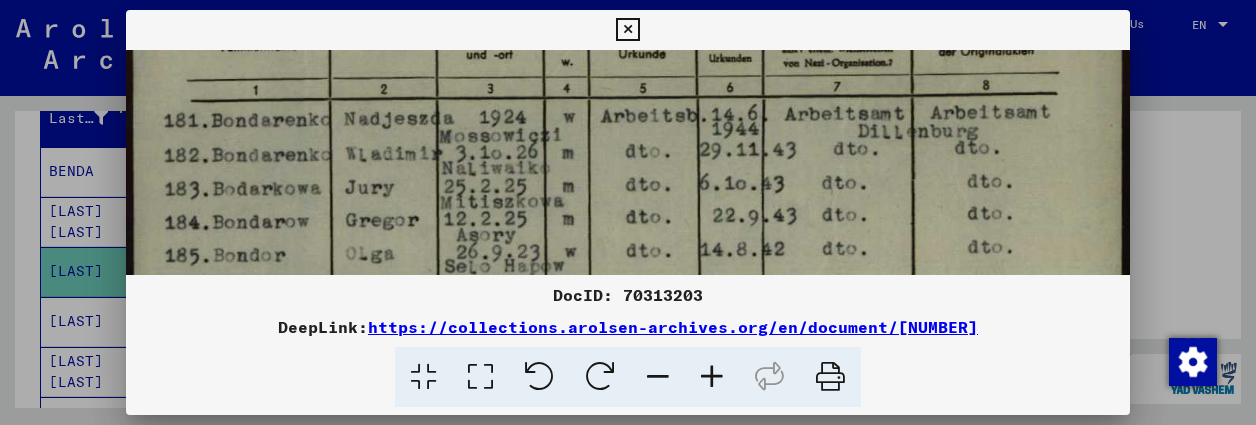 drag, startPoint x: 832, startPoint y: 107, endPoint x: 835, endPoint y: 267, distance: 160.02812 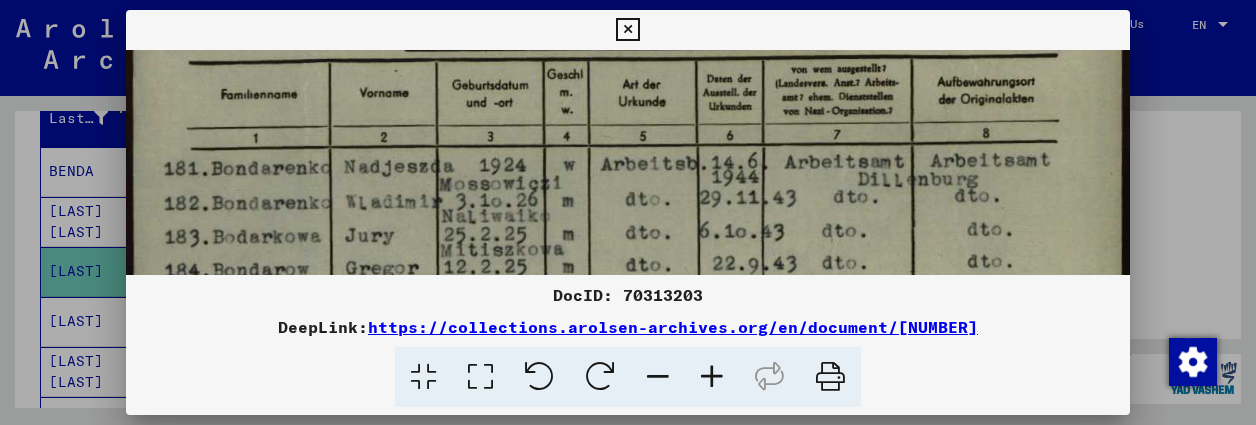 click at bounding box center [628, 212] 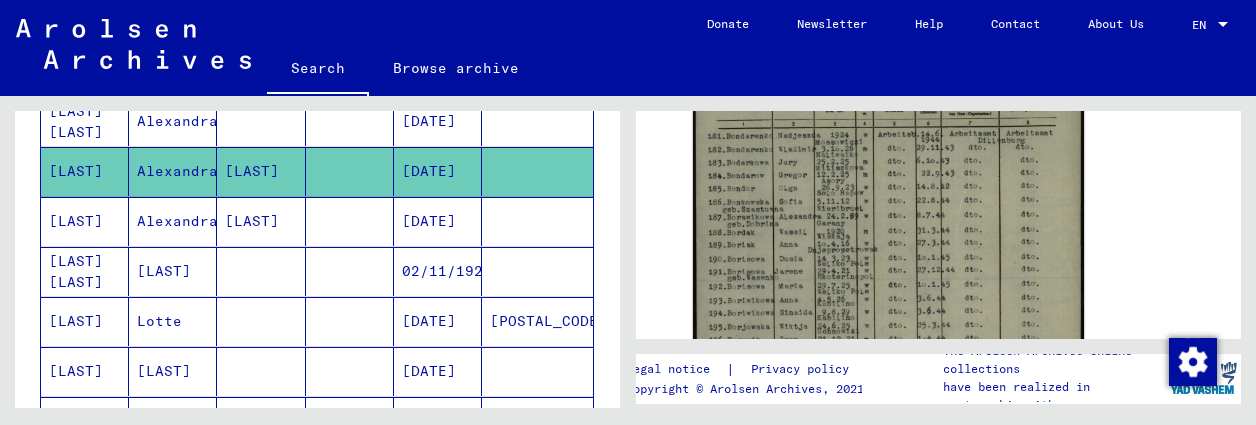 scroll, scrollTop: 258, scrollLeft: 0, axis: vertical 